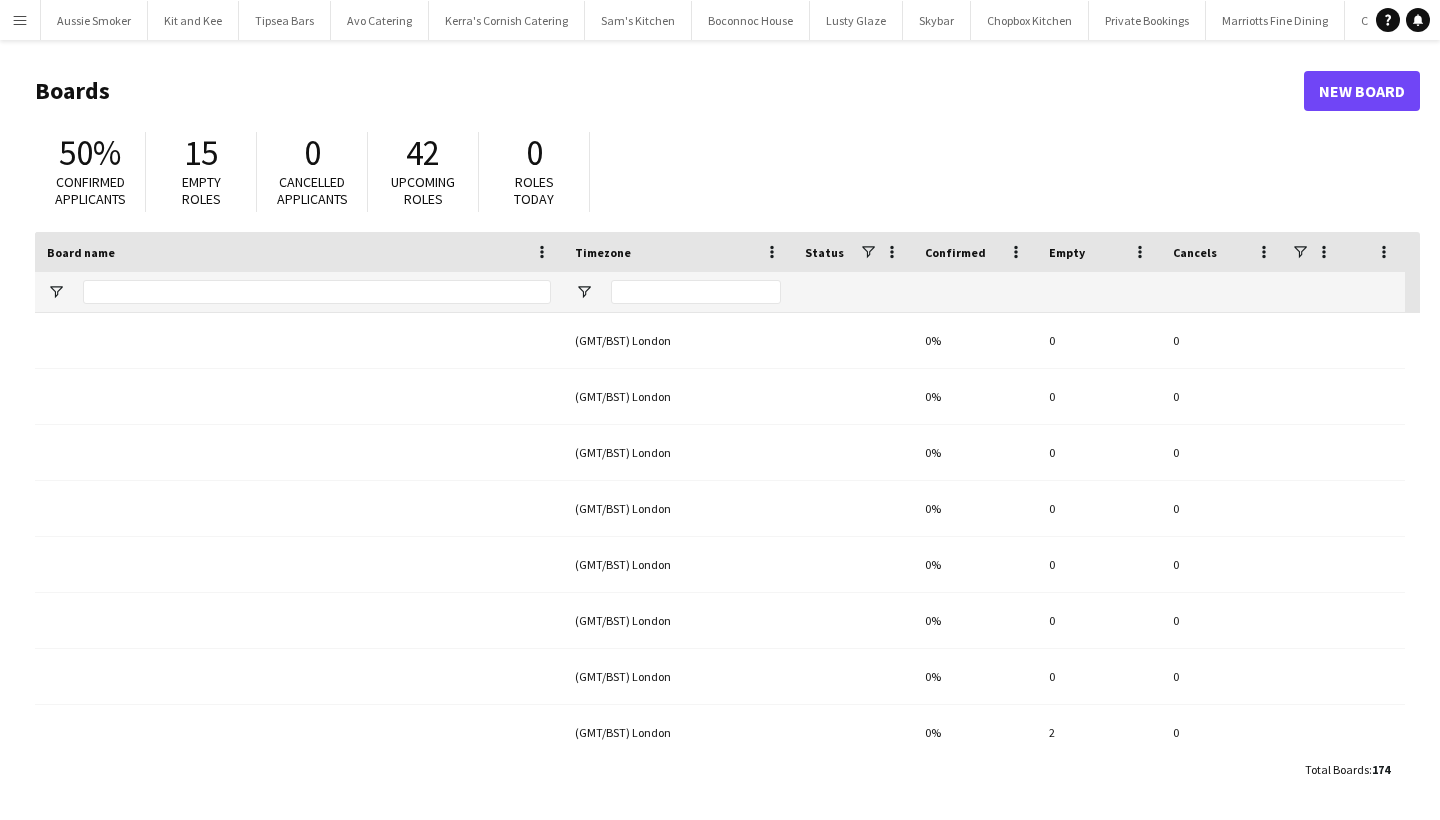 scroll, scrollTop: 0, scrollLeft: 0, axis: both 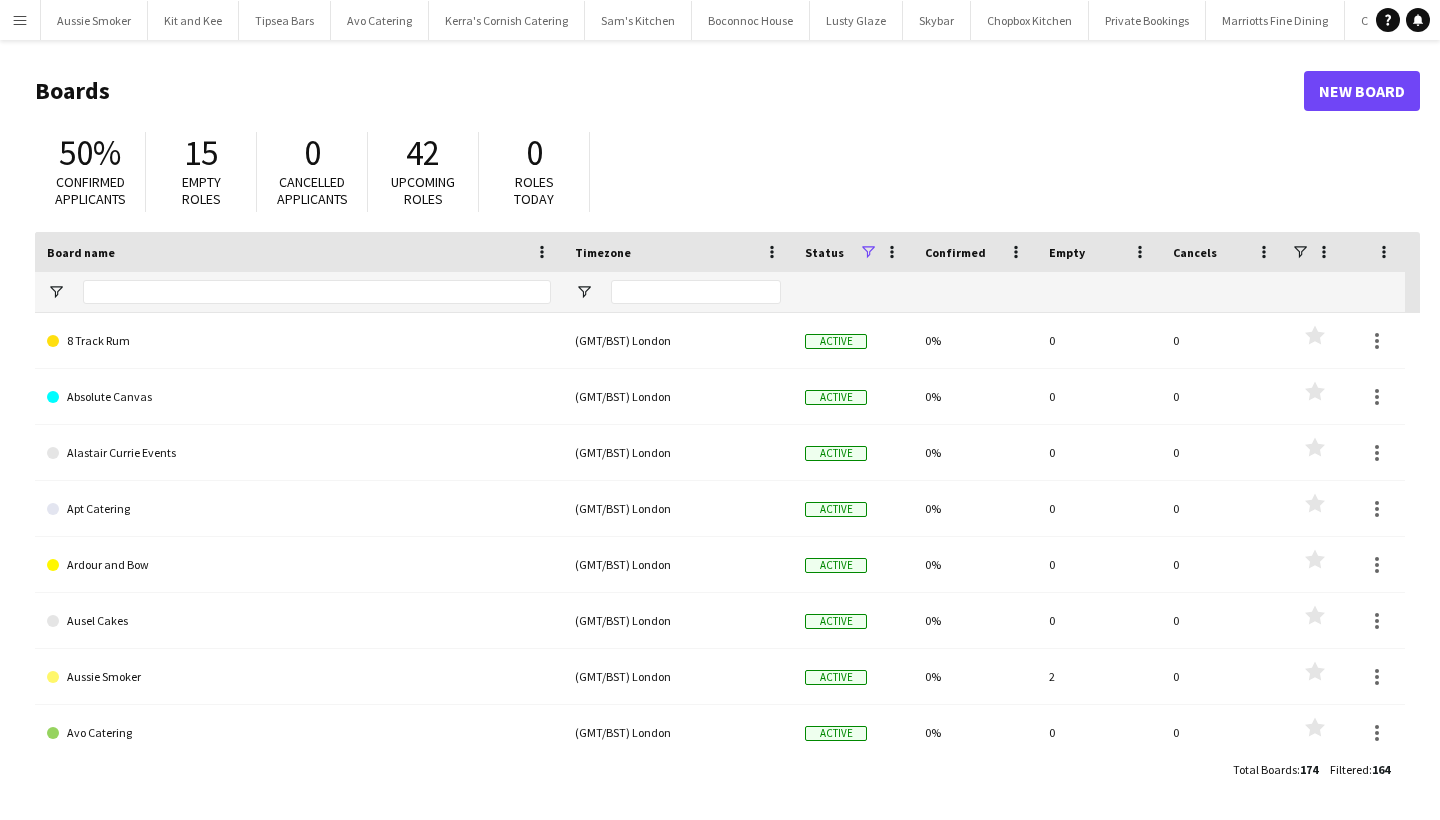 click on "Menu" at bounding box center [20, 20] 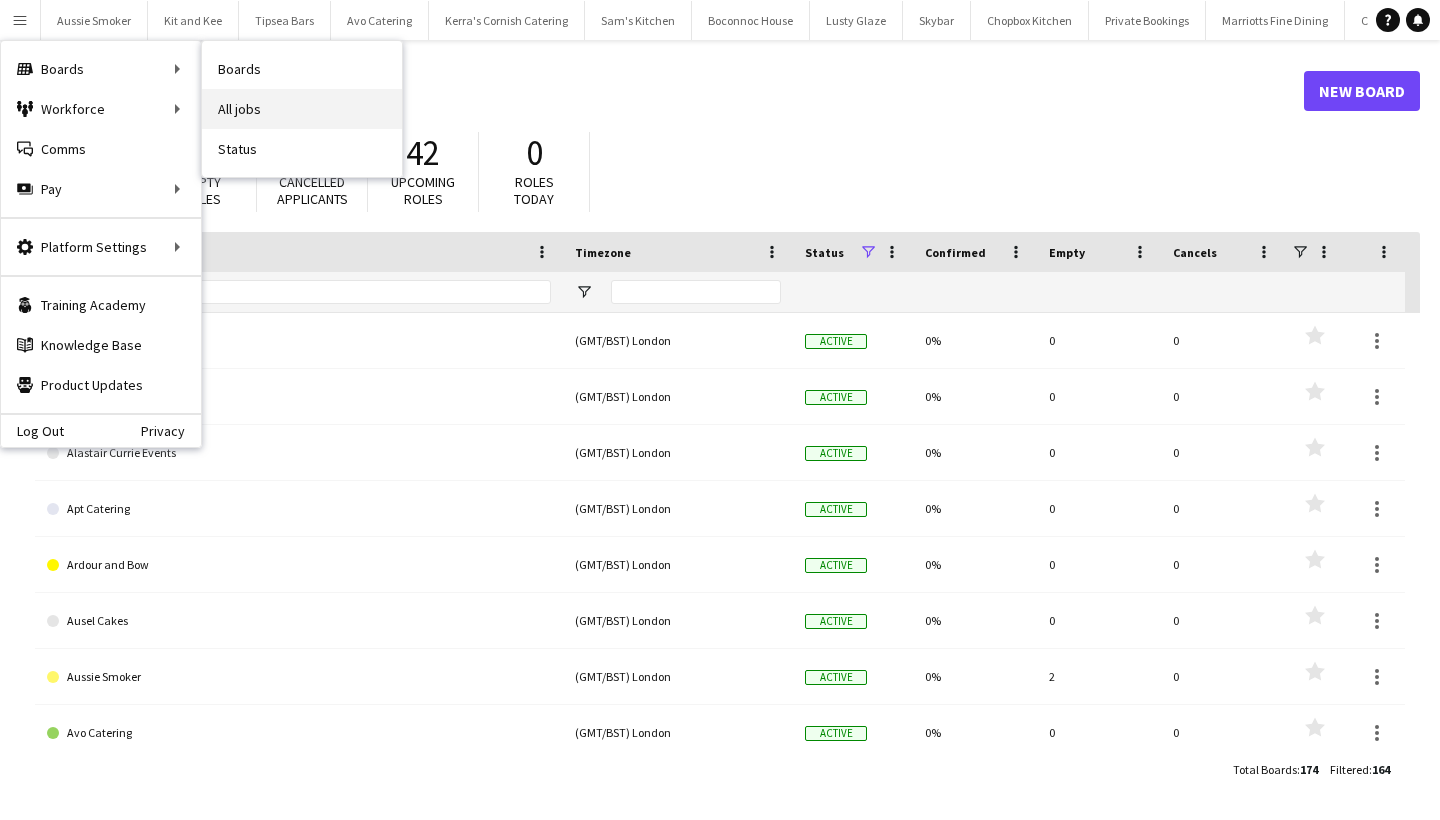 click on "All jobs" at bounding box center (302, 109) 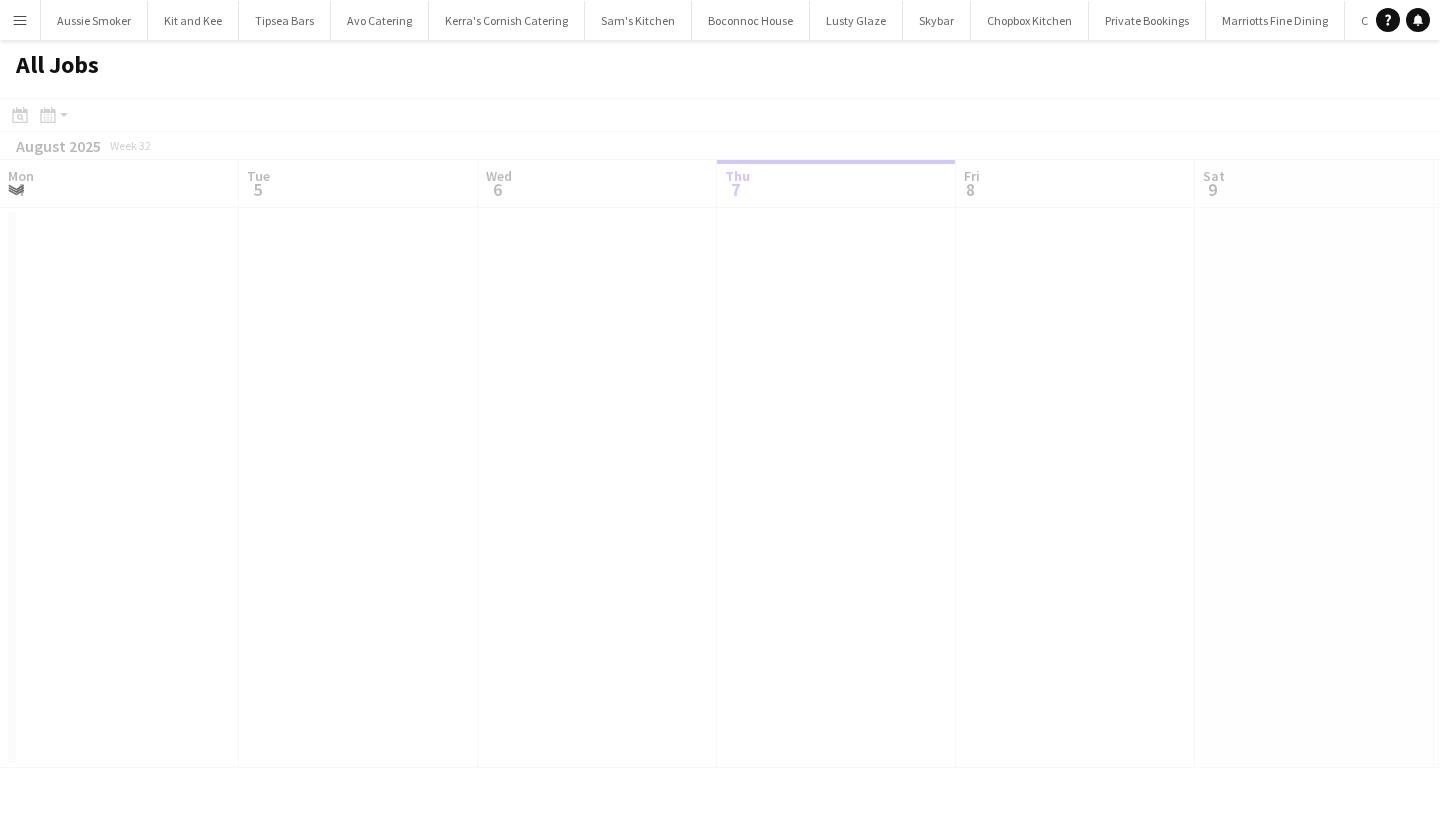 scroll, scrollTop: 0, scrollLeft: 478, axis: horizontal 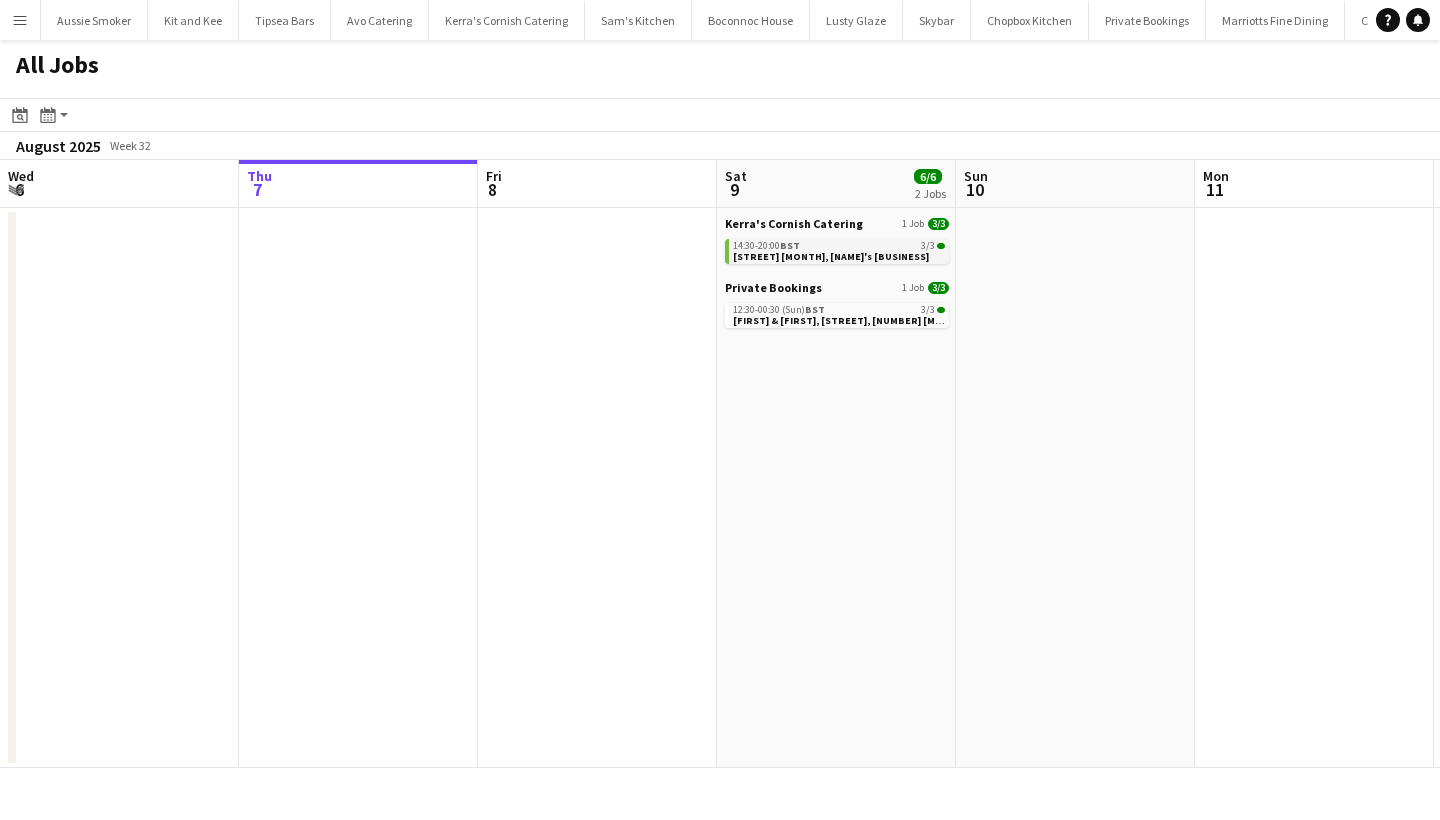click on "[STREET] [CITY], [MONTH] [DAY], [NAME]'s Catering" at bounding box center [831, 256] 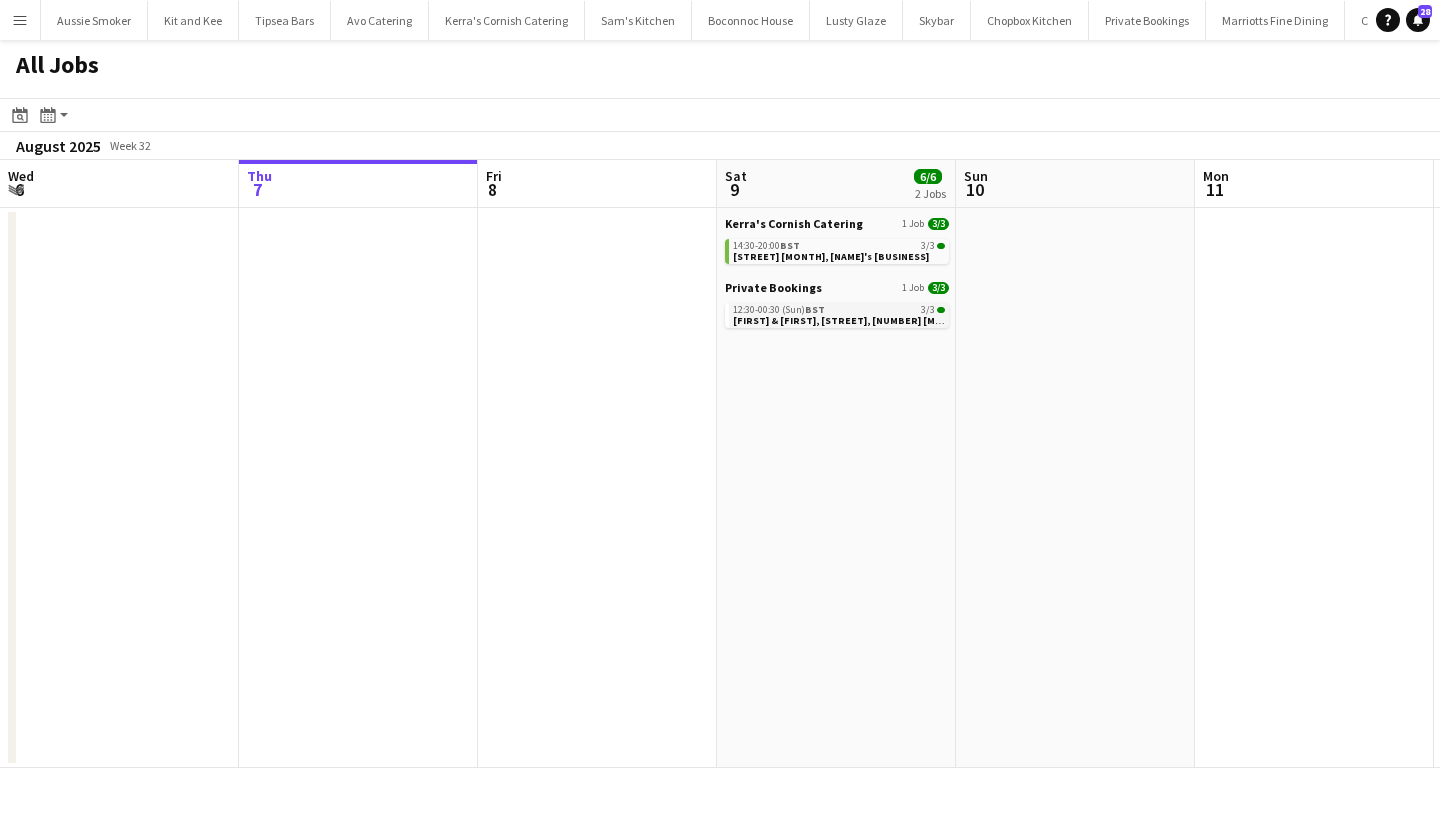 click on "Victoria & Ed, Great Ambrook, 9th July" at bounding box center [850, 320] 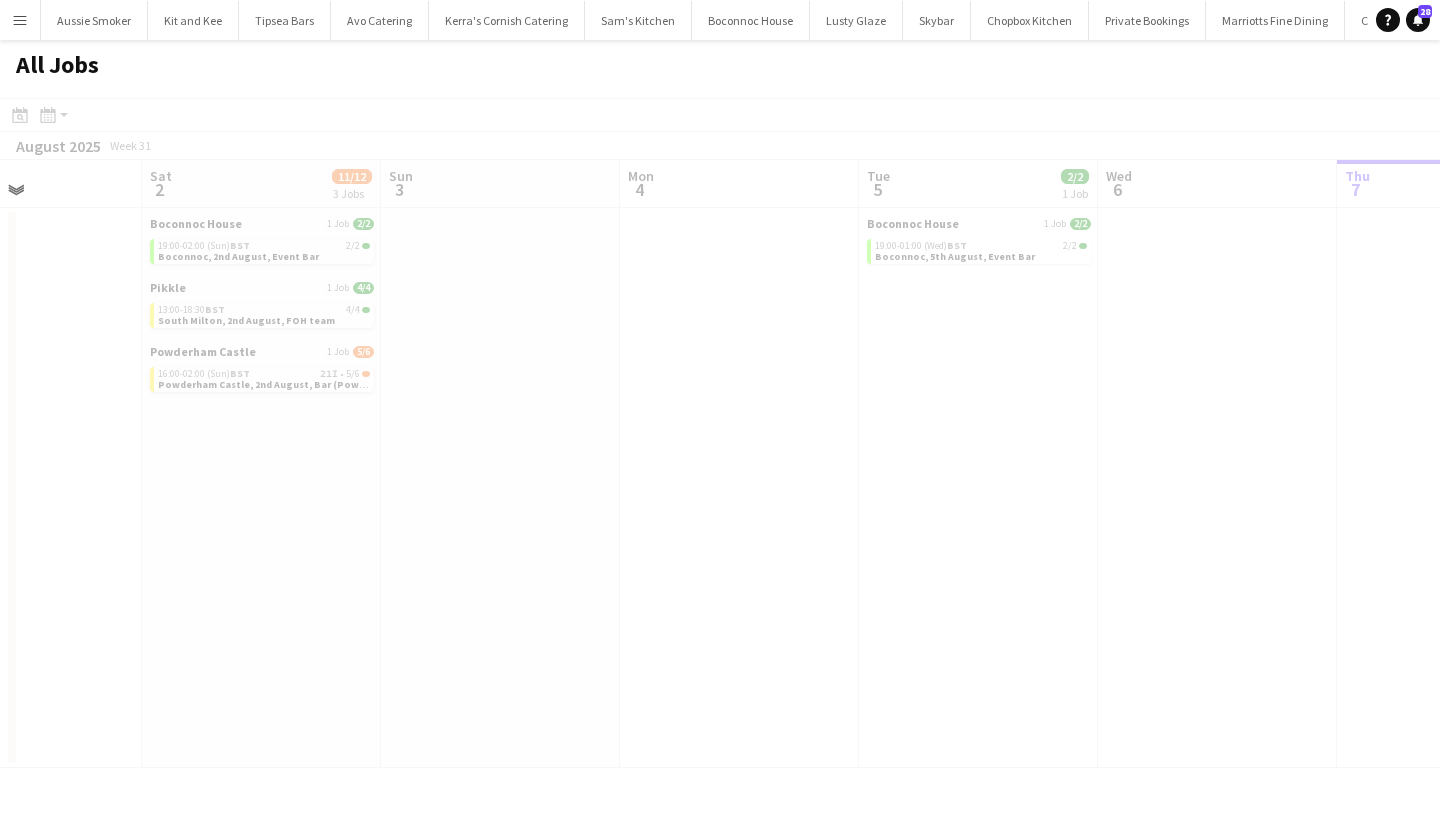 scroll, scrollTop: 0, scrollLeft: 492, axis: horizontal 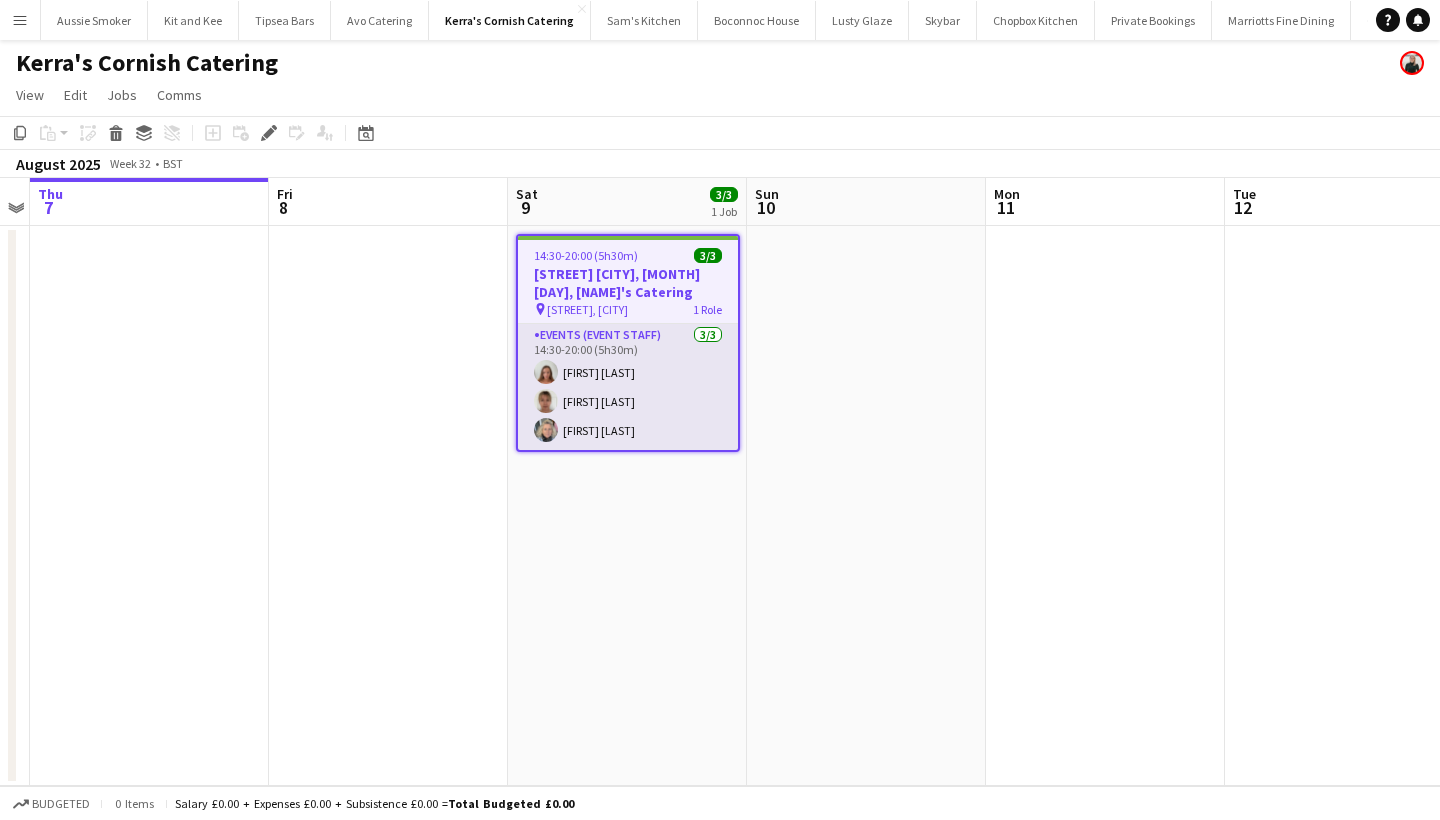 click on "Events (Event Staff)   3/3   14:30-20:00 (5h30m)
[FIRST] [LAST] [FIRST] [LAST] [FIRST] [LAST]" at bounding box center [628, 387] 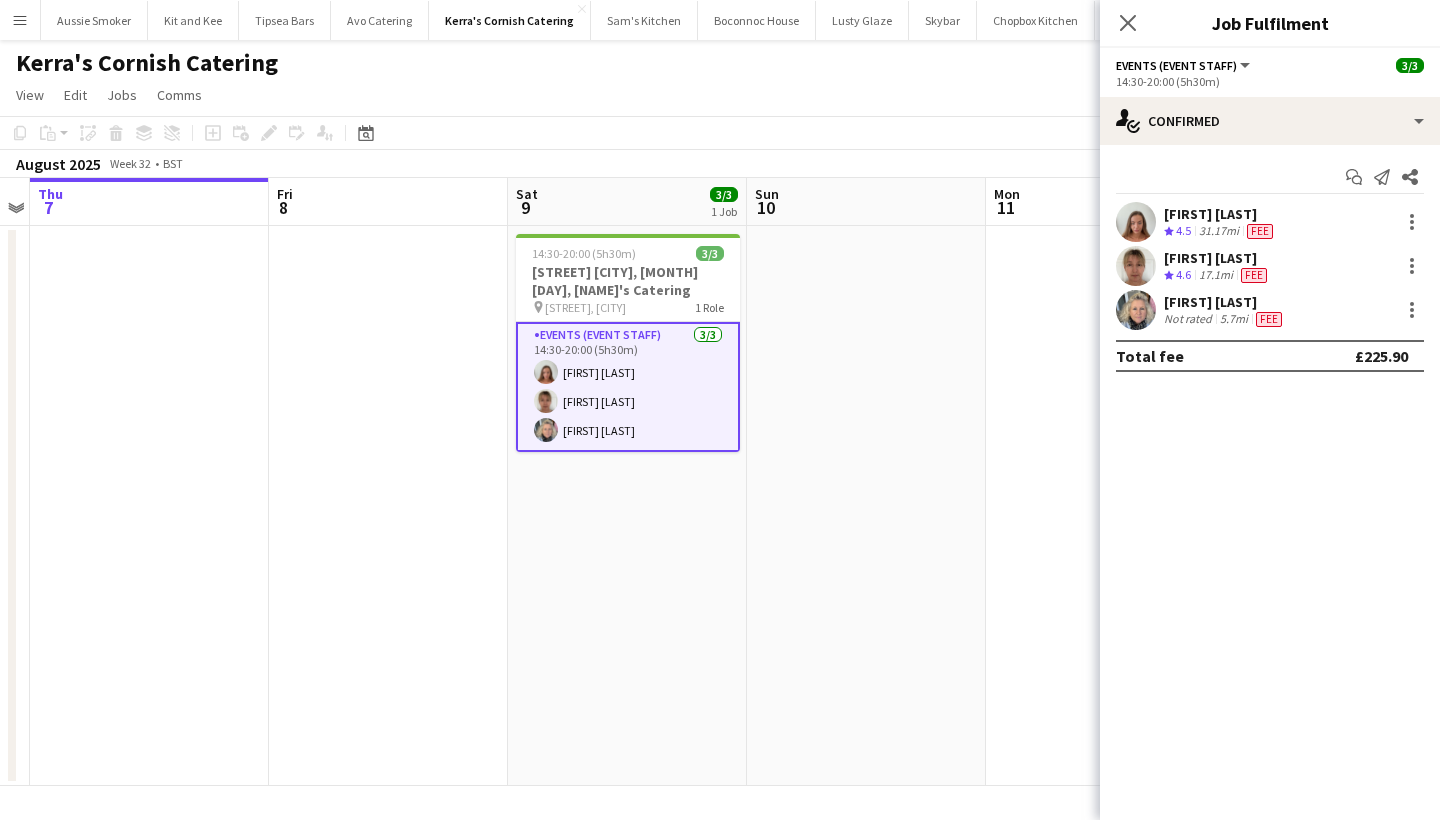click on "[FIRST] [LAST]" at bounding box center (1220, 214) 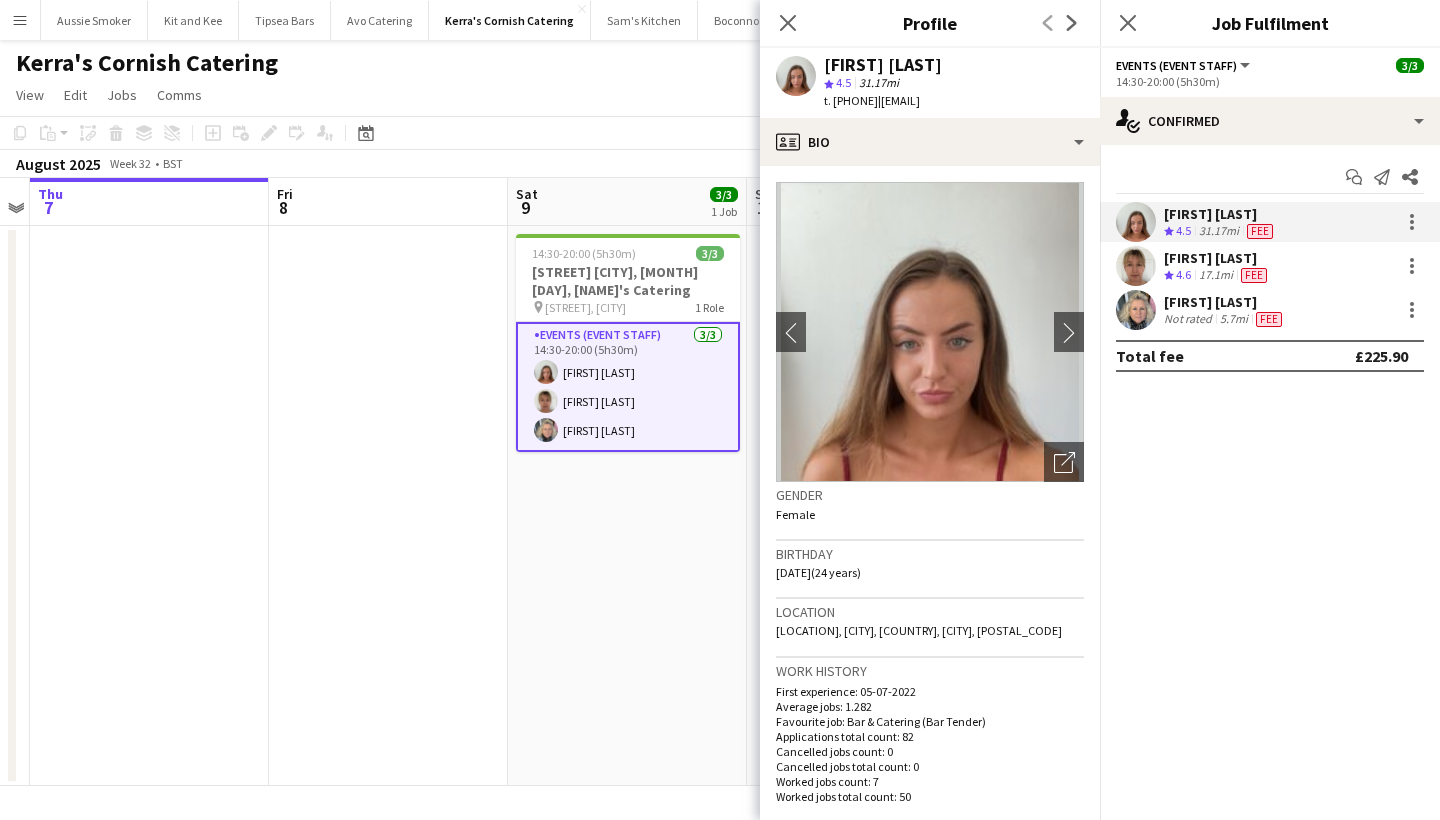 click on "[FIRST] [LAST]" at bounding box center (1220, 214) 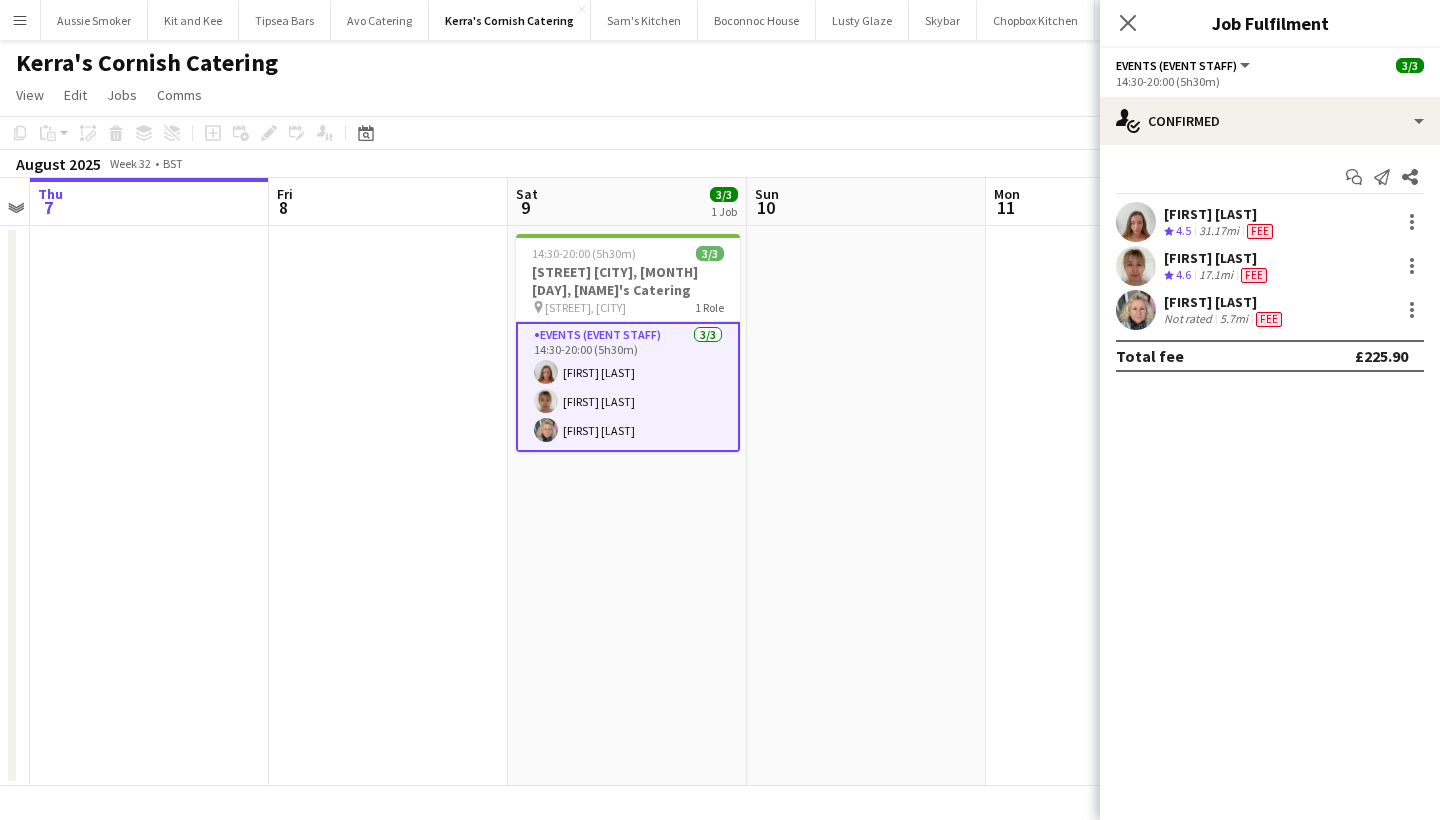 click on "[FIRST] [LAST]" at bounding box center [1220, 214] 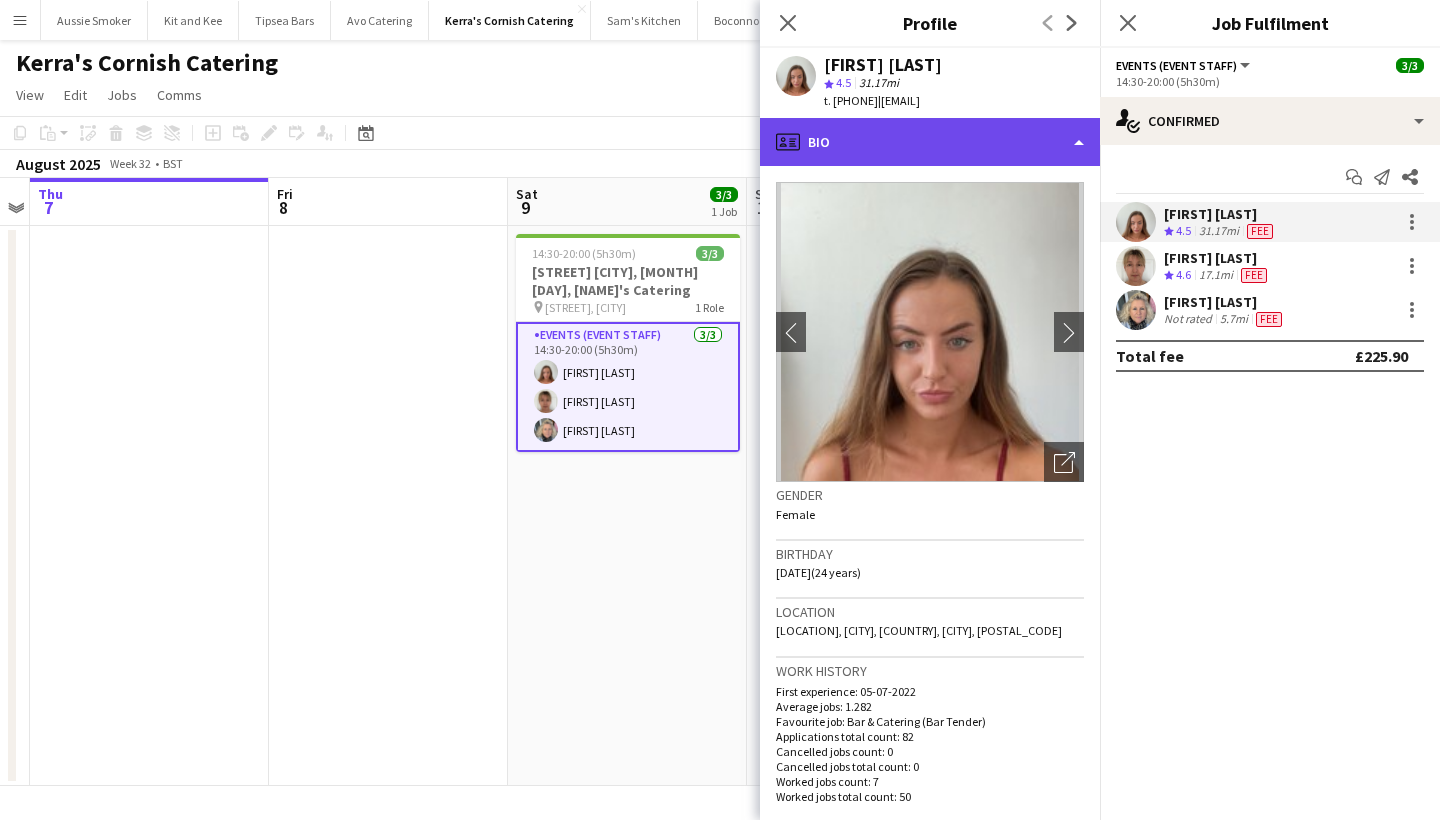 click on "profile
Bio" 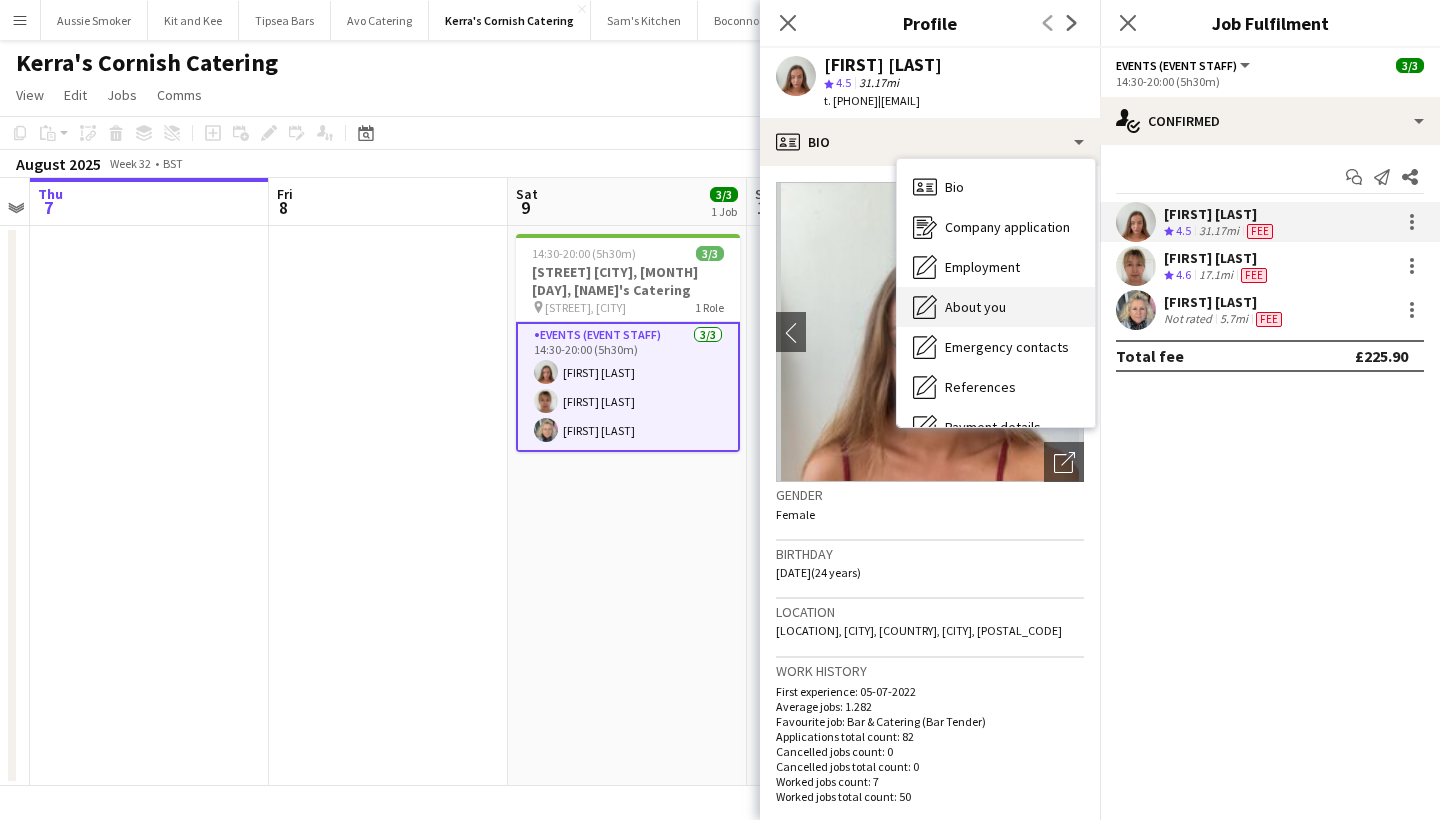 click on "About you" at bounding box center (975, 307) 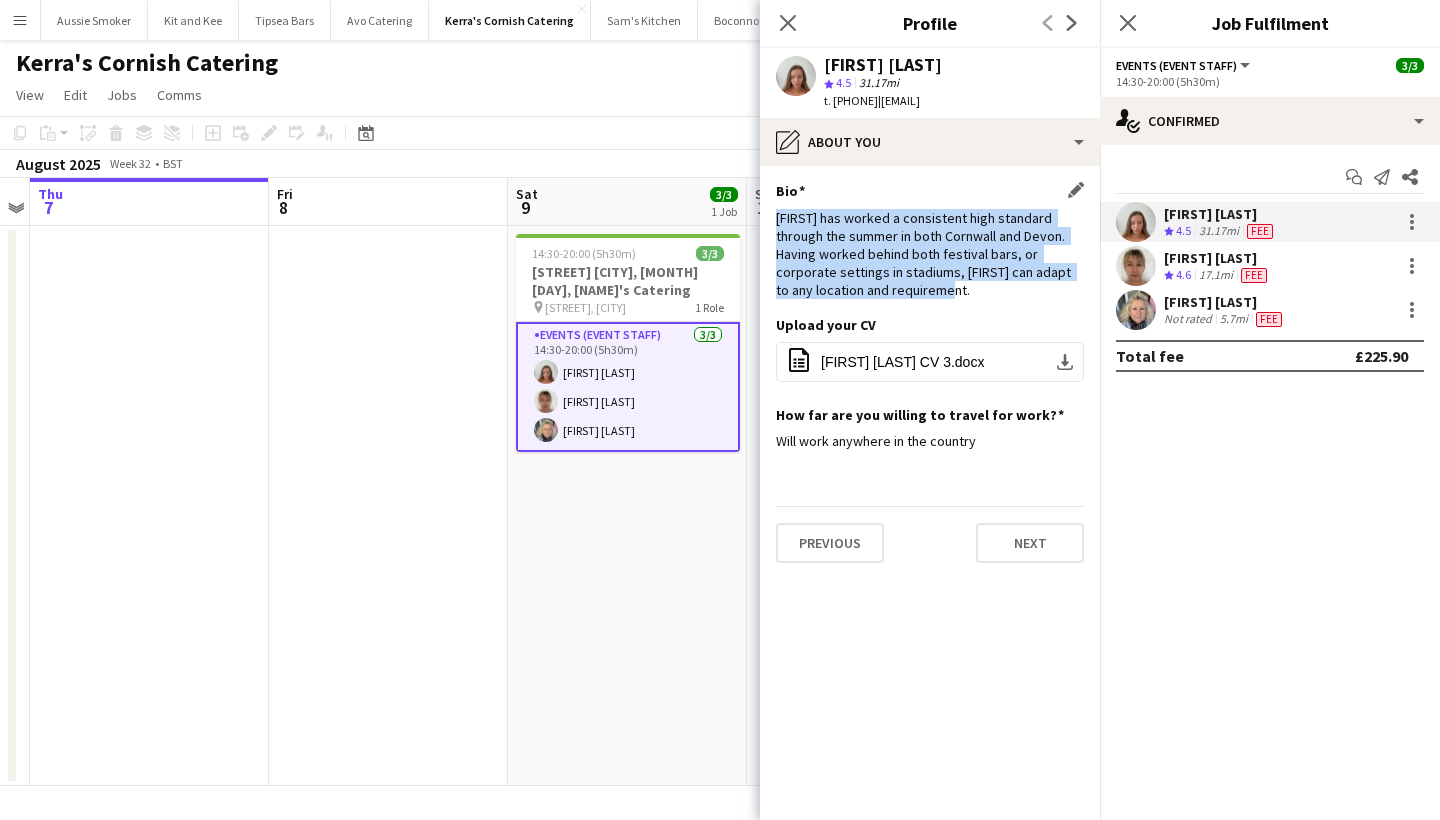 drag, startPoint x: 776, startPoint y: 220, endPoint x: 1005, endPoint y: 287, distance: 238.60008 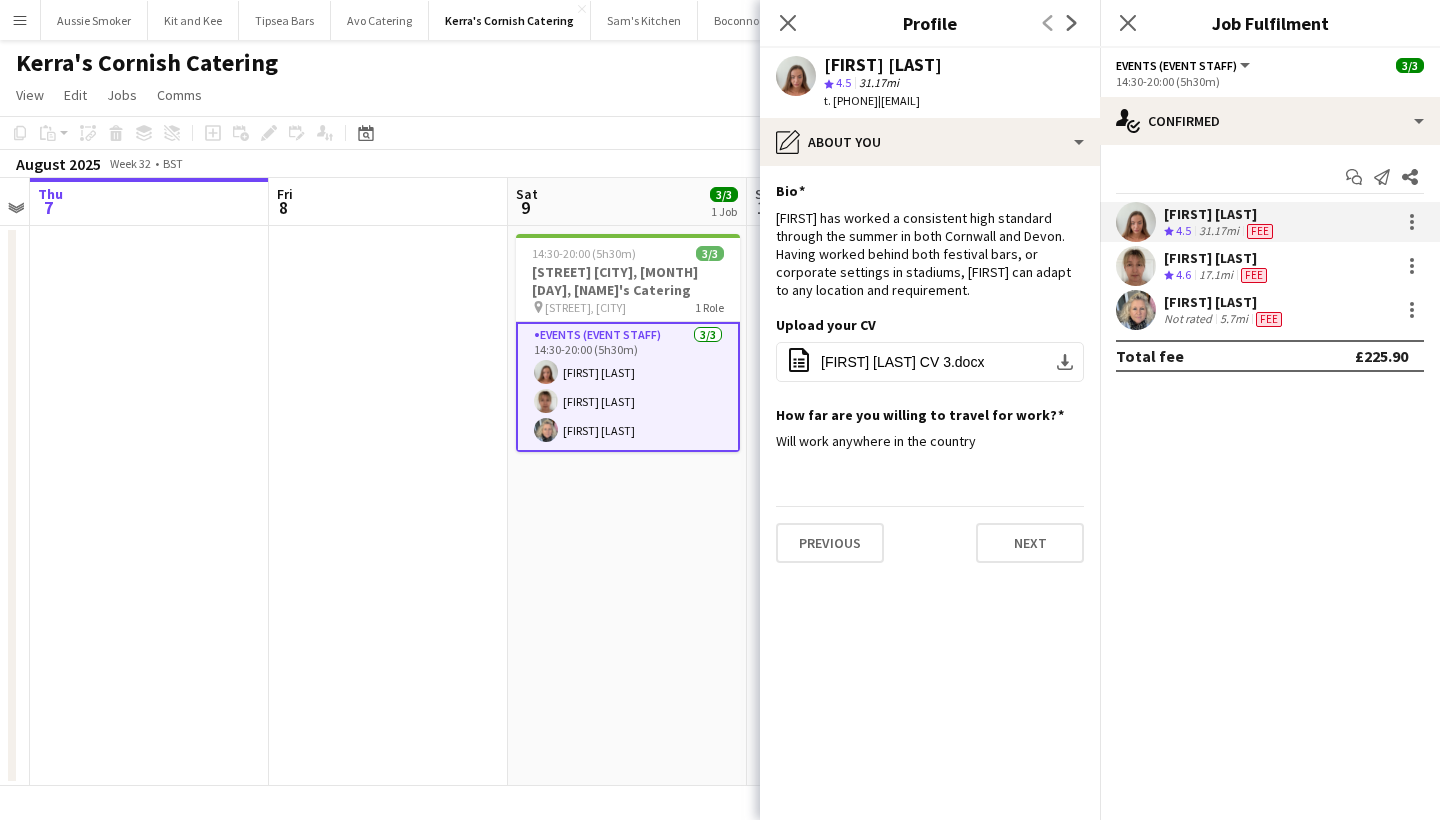 click at bounding box center (1136, 310) 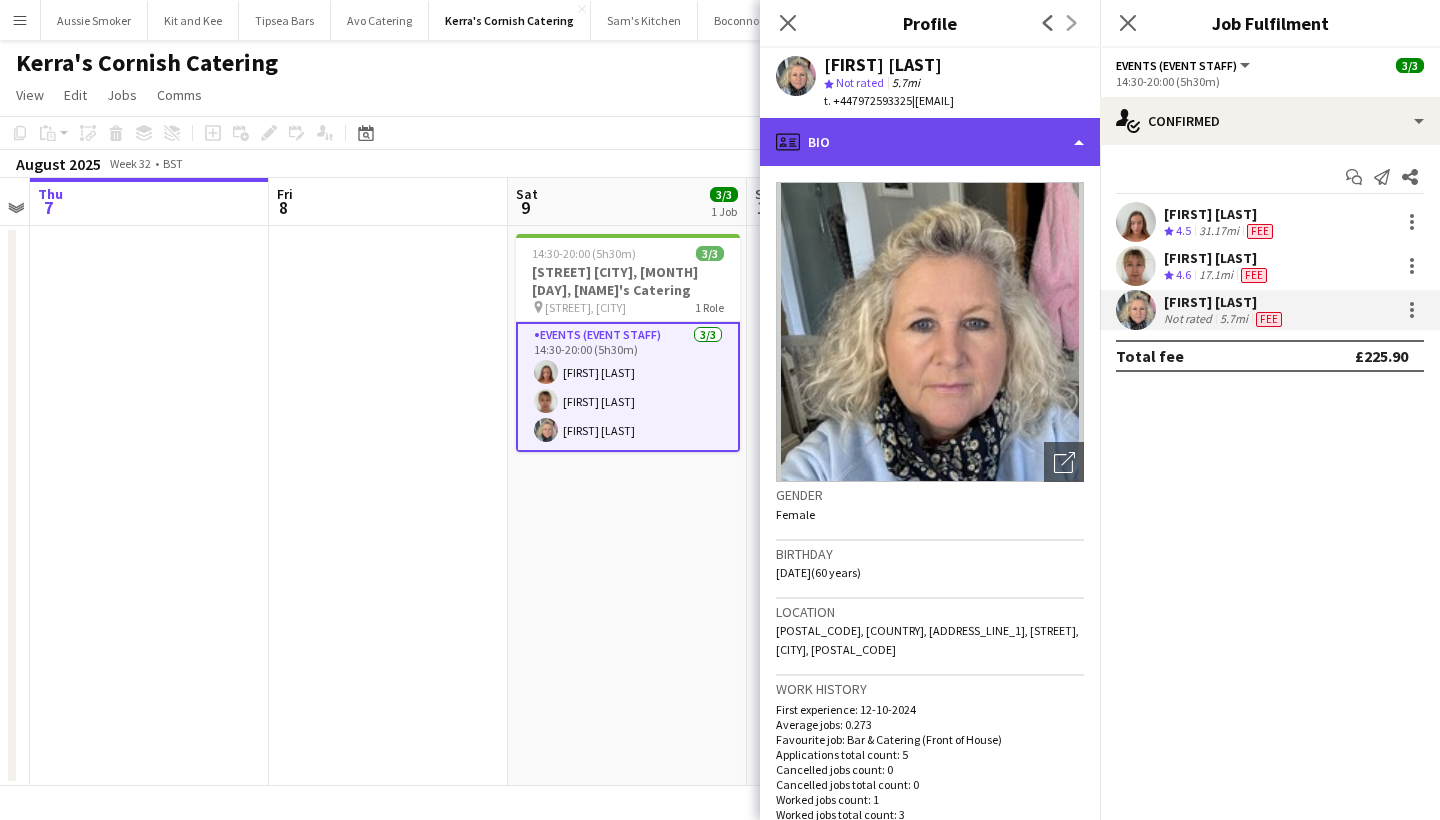 click on "profile
Bio" 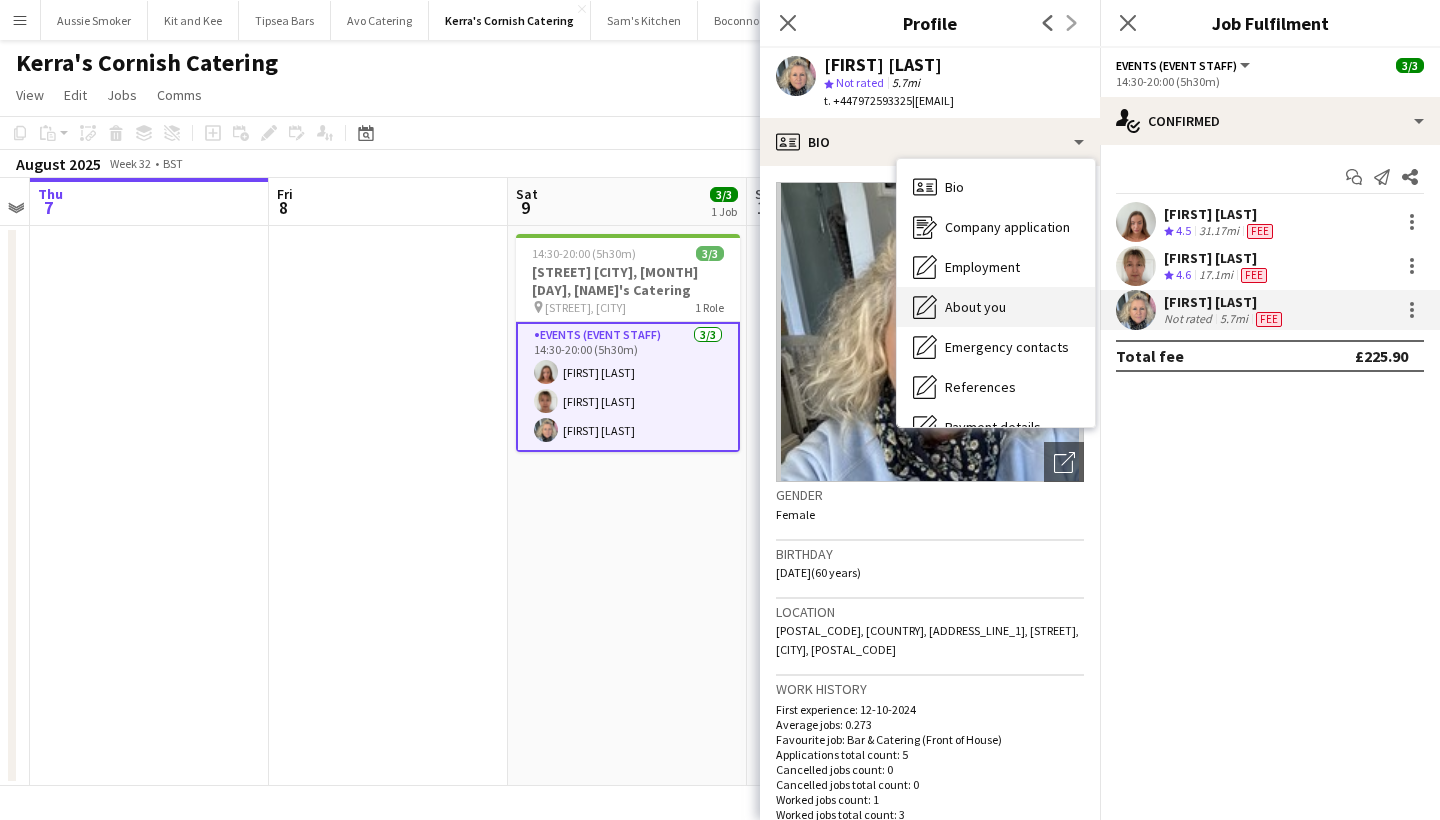 click on "About you" at bounding box center (975, 307) 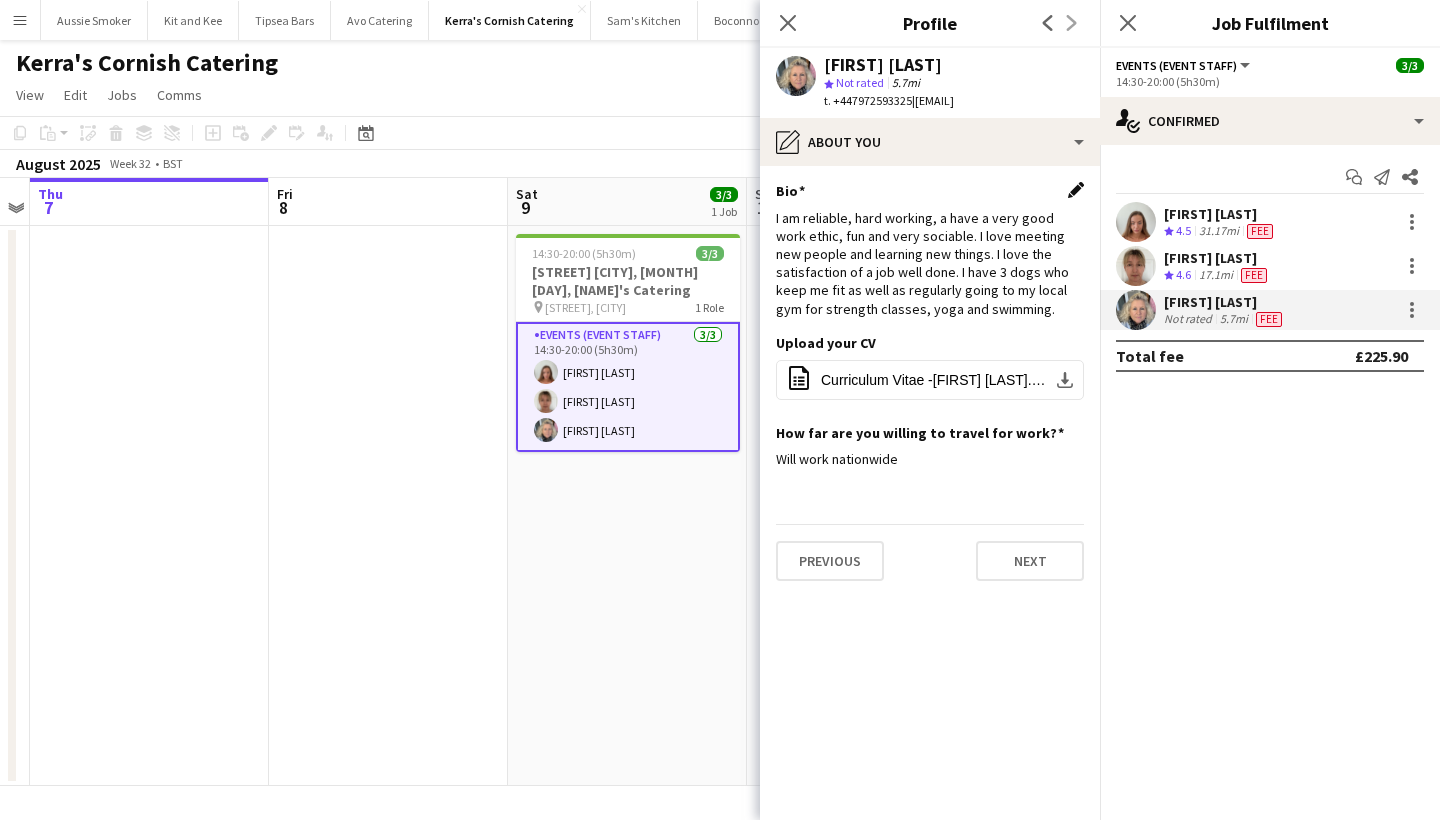 click on "Edit this field" 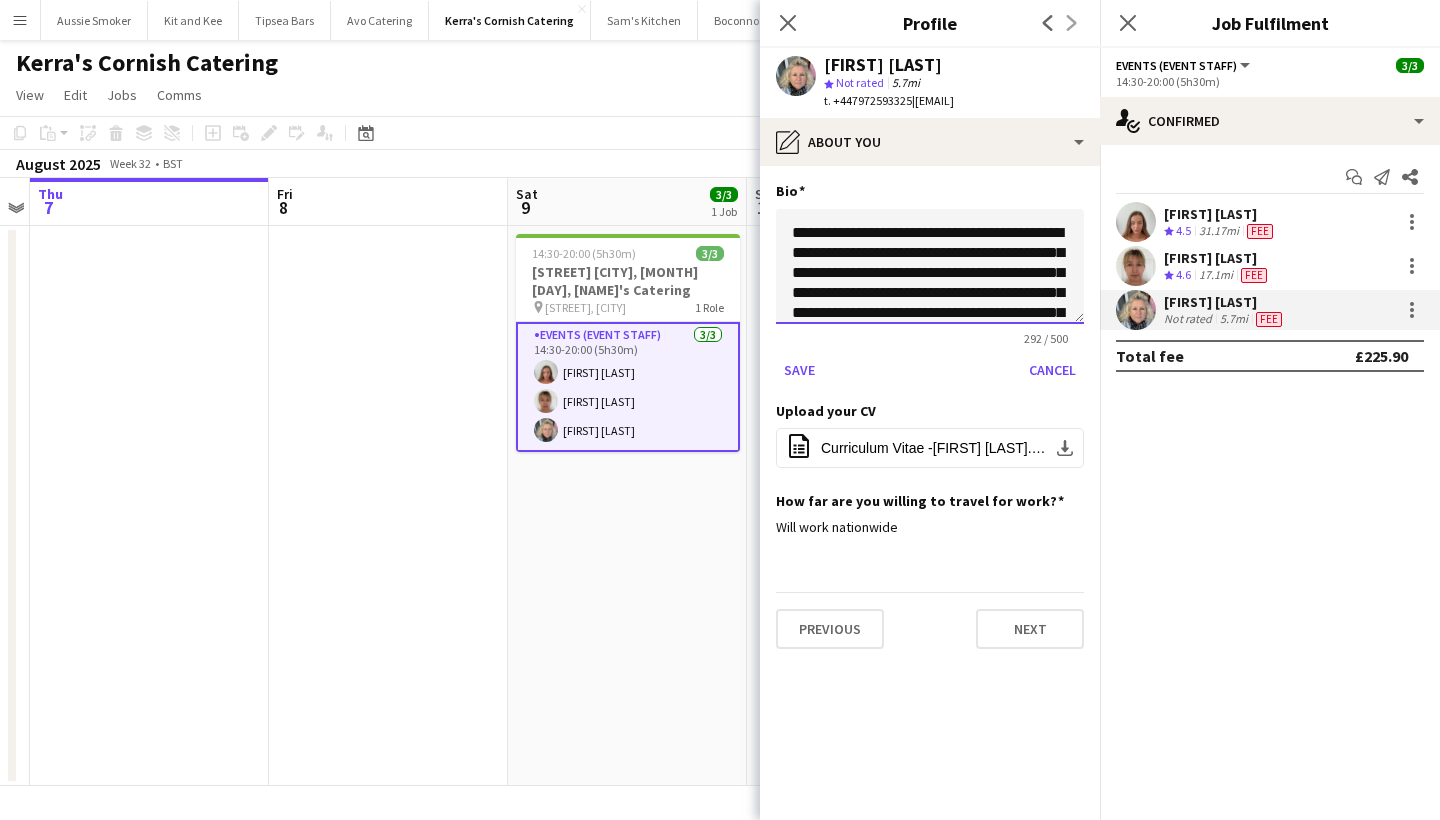 click on "**********" 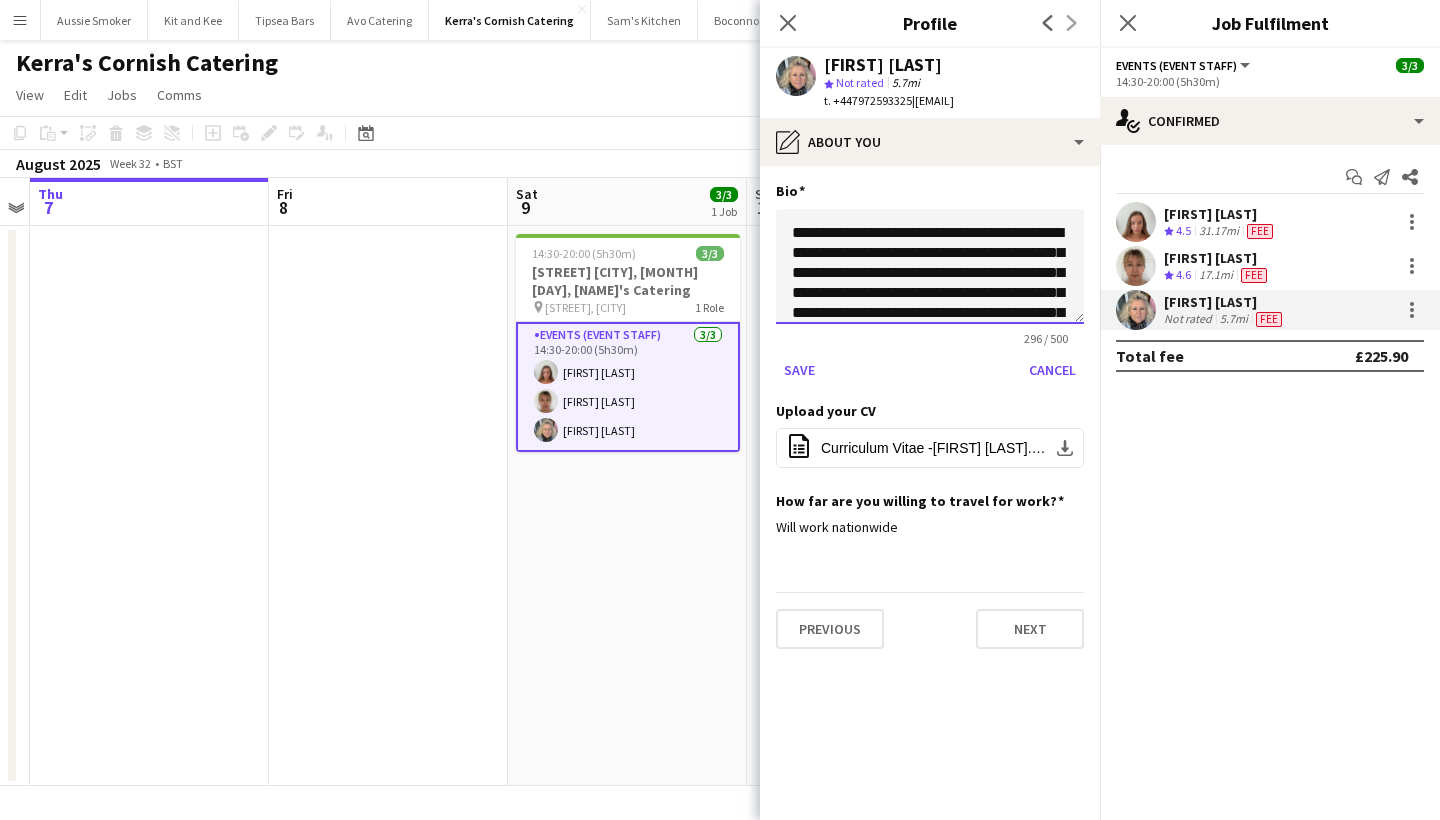 click on "**********" 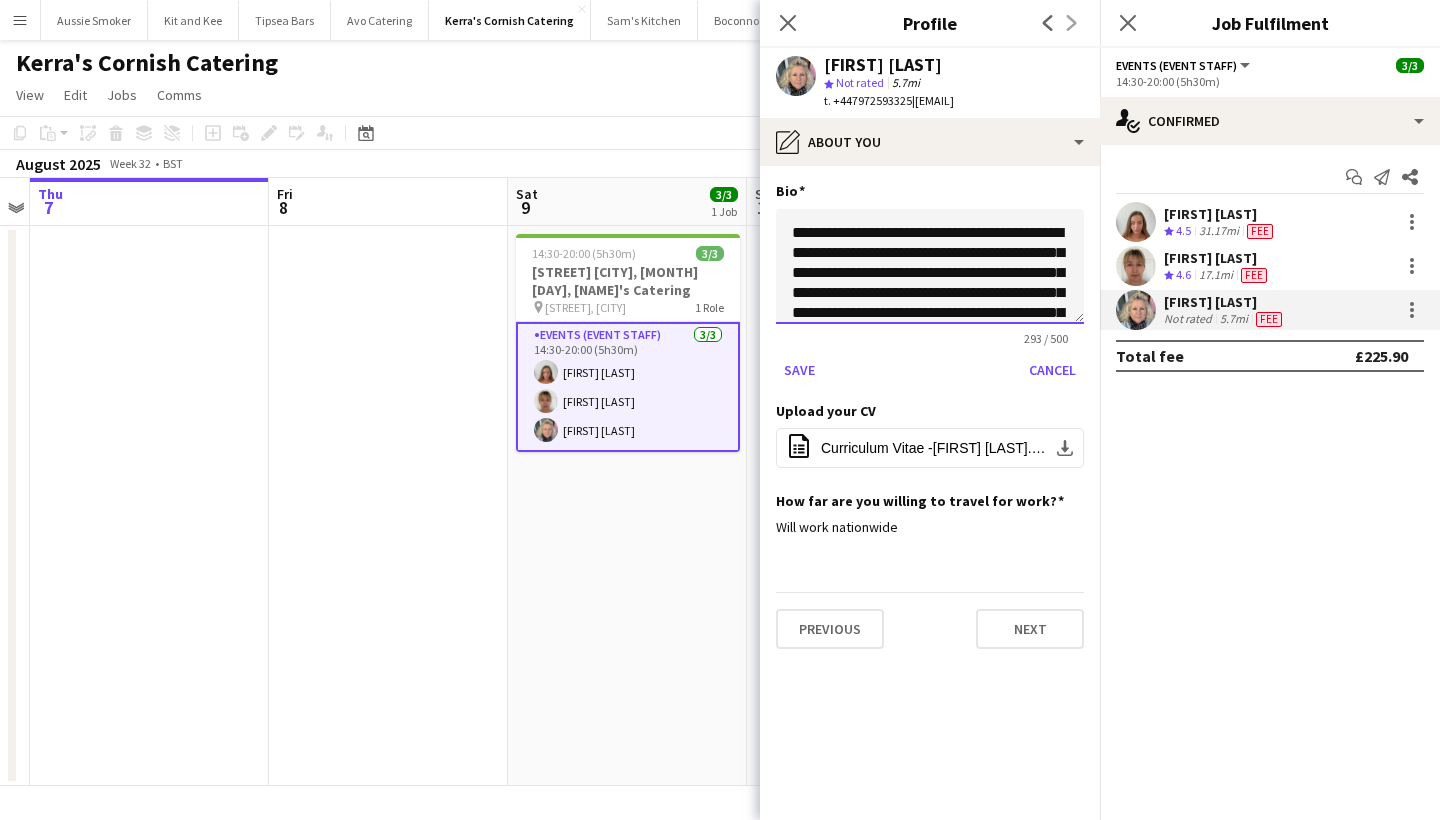 drag, startPoint x: 833, startPoint y: 253, endPoint x: 1040, endPoint y: 228, distance: 208.5042 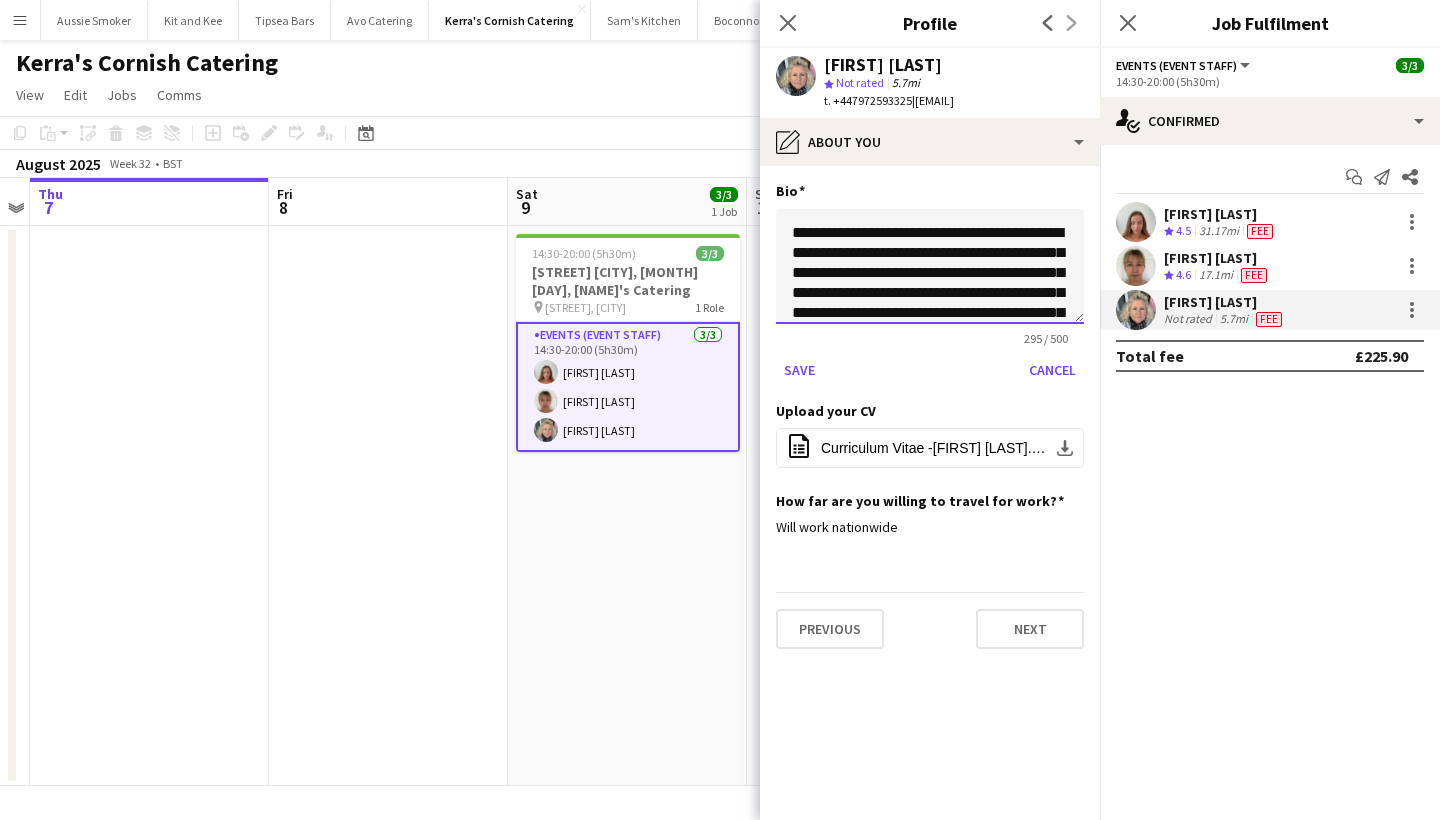 click on "**********" 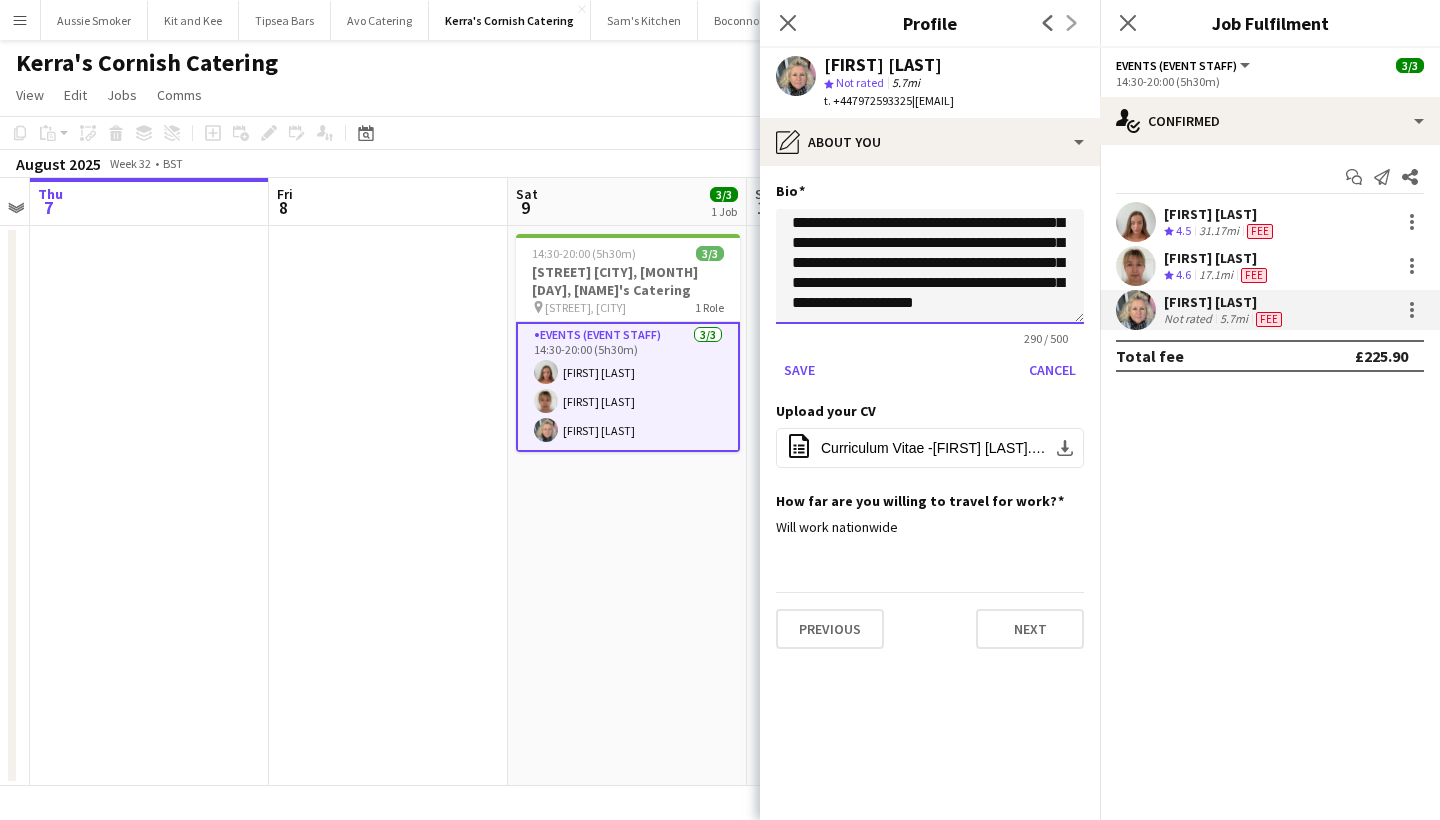 scroll, scrollTop: 51, scrollLeft: 0, axis: vertical 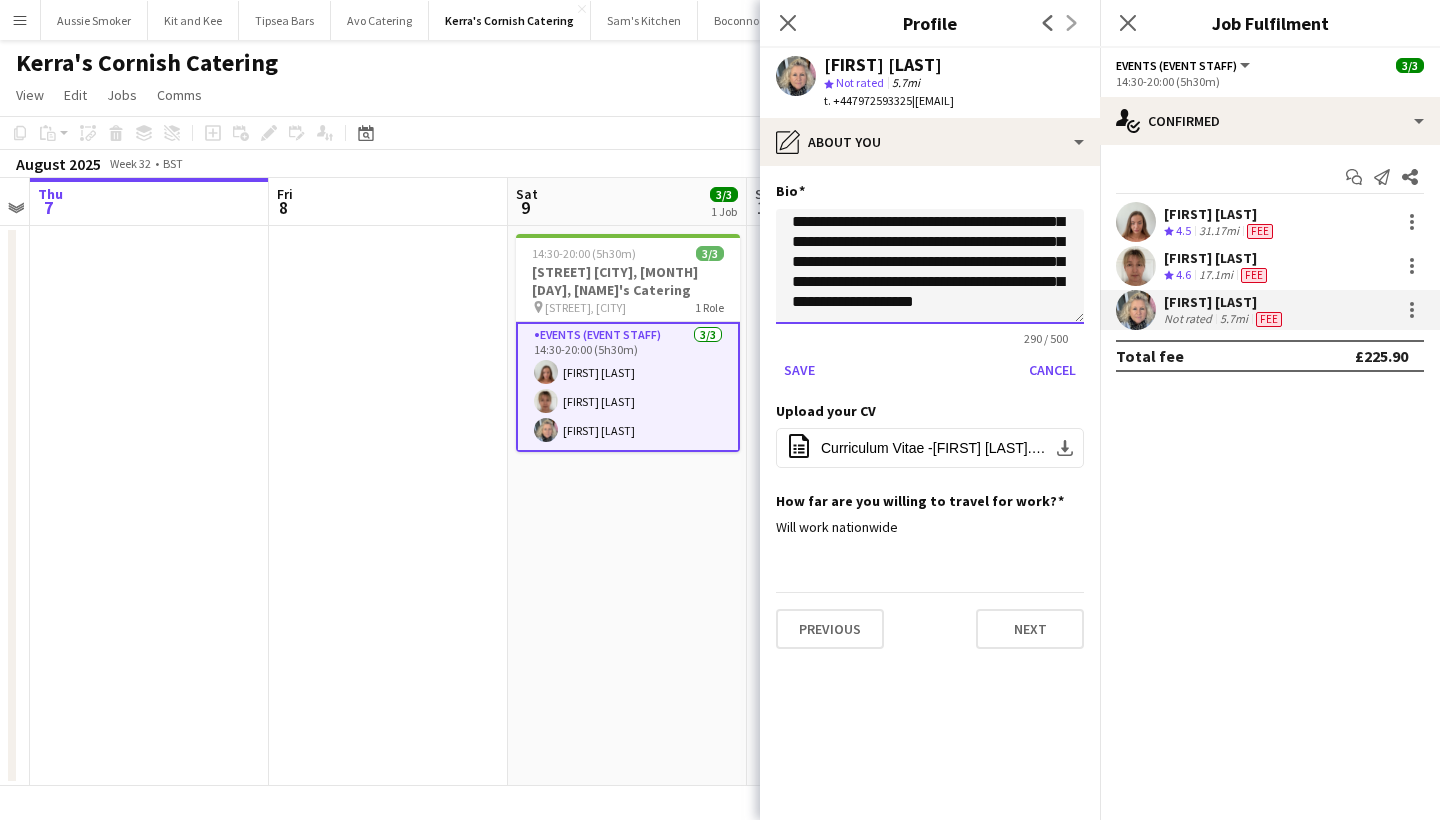 drag, startPoint x: 1062, startPoint y: 305, endPoint x: 865, endPoint y: 264, distance: 201.22127 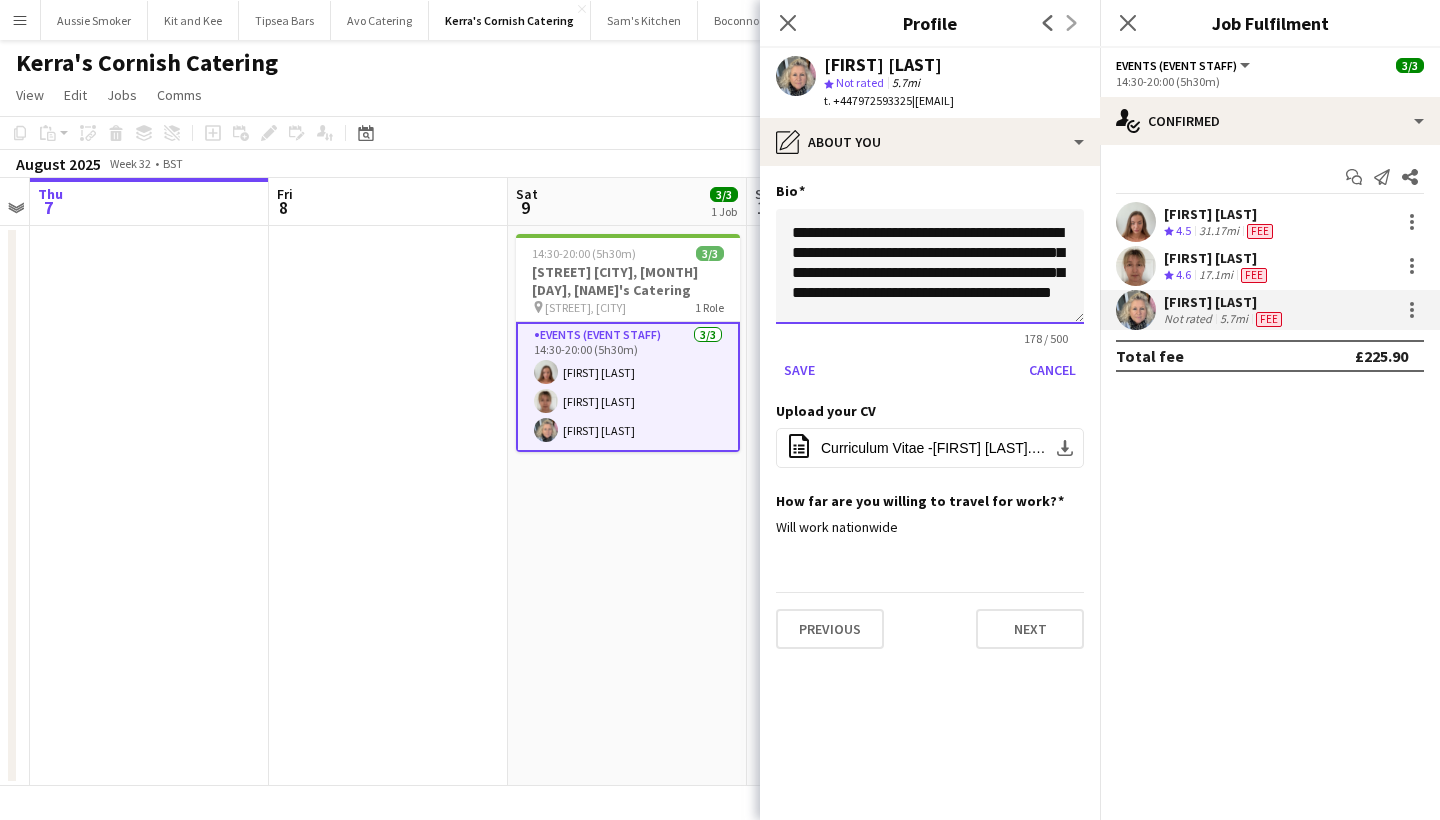 scroll, scrollTop: 0, scrollLeft: 0, axis: both 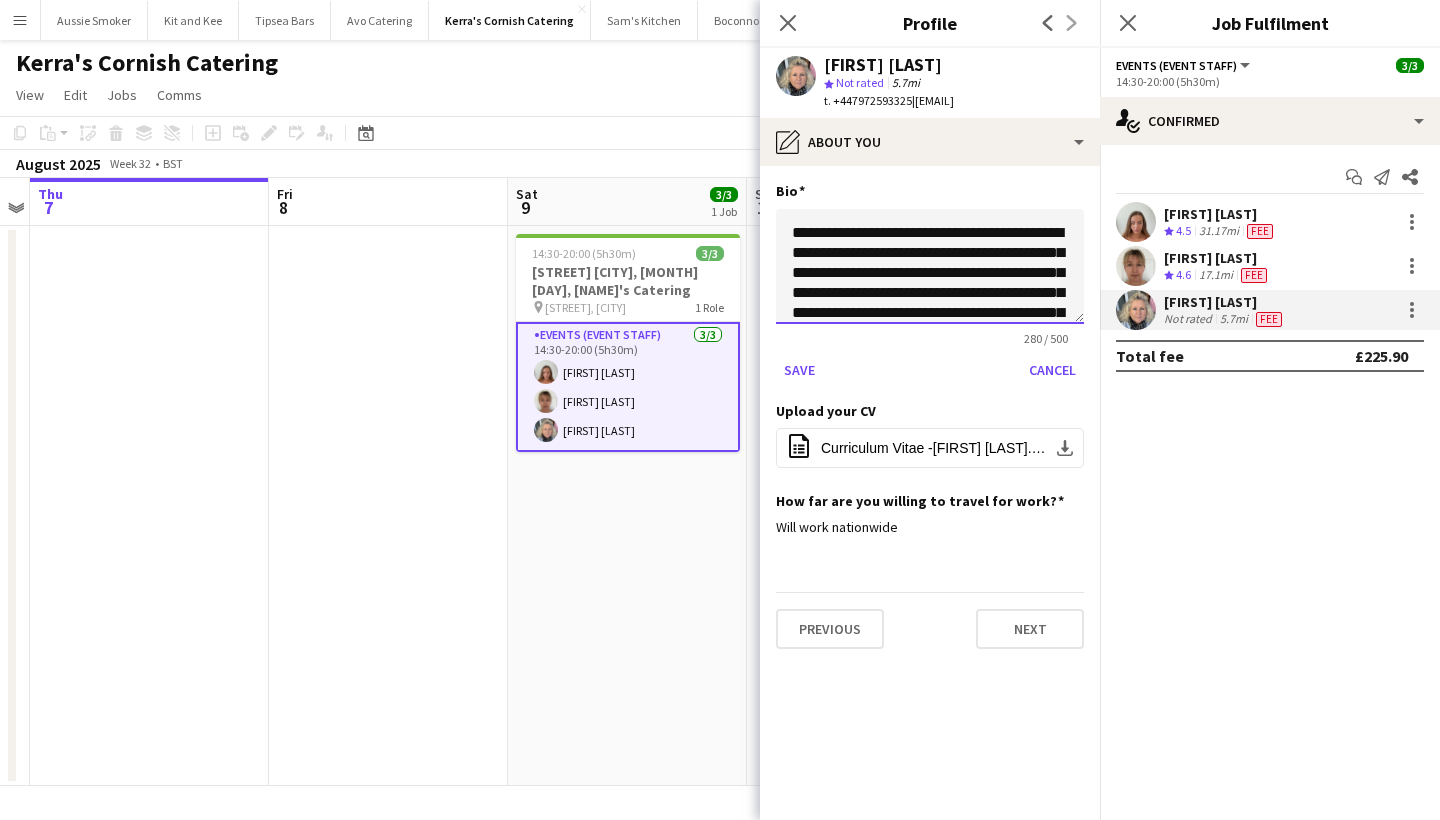 drag, startPoint x: 964, startPoint y: 272, endPoint x: 999, endPoint y: 297, distance: 43.011627 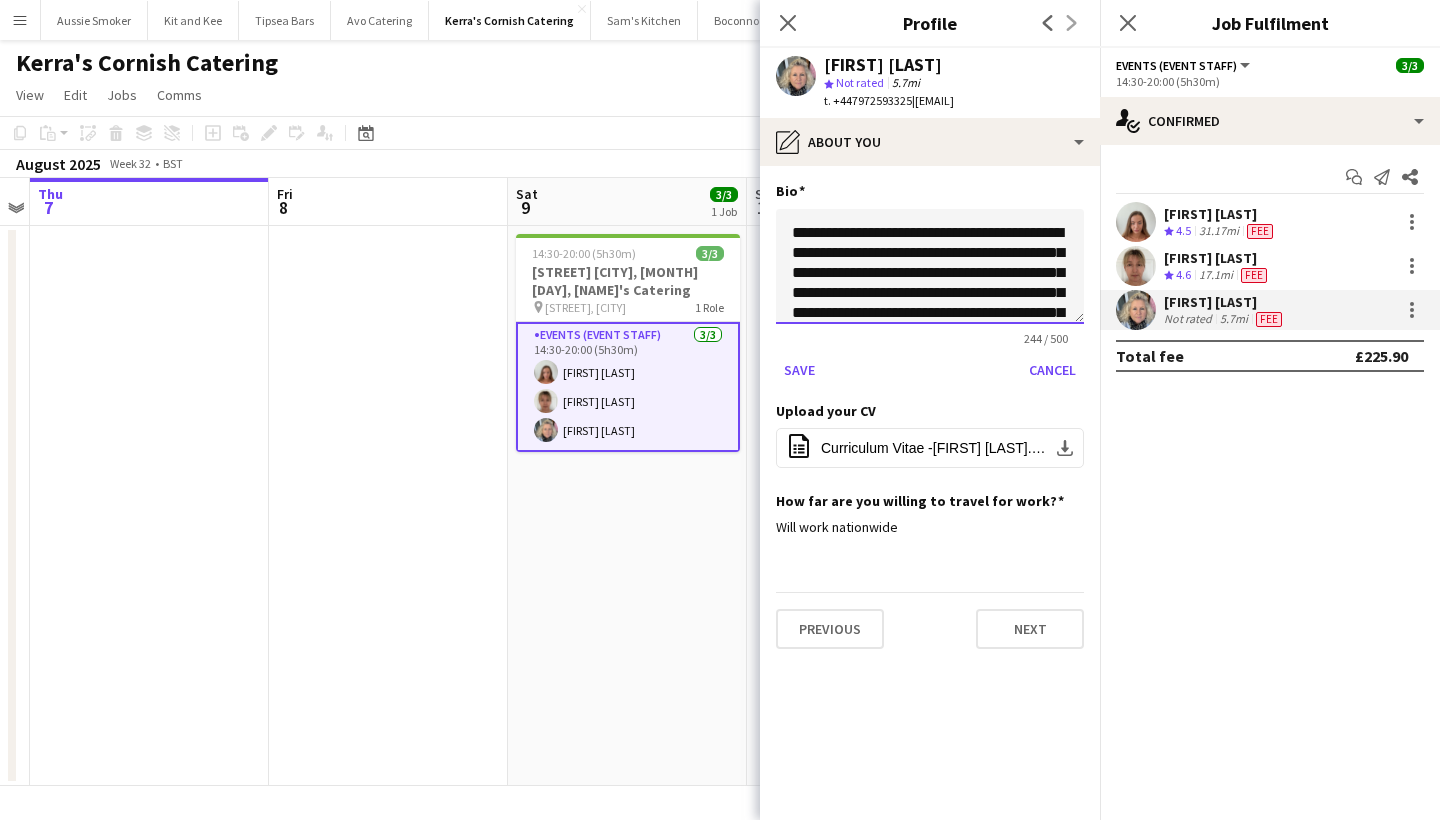 click on "**********" 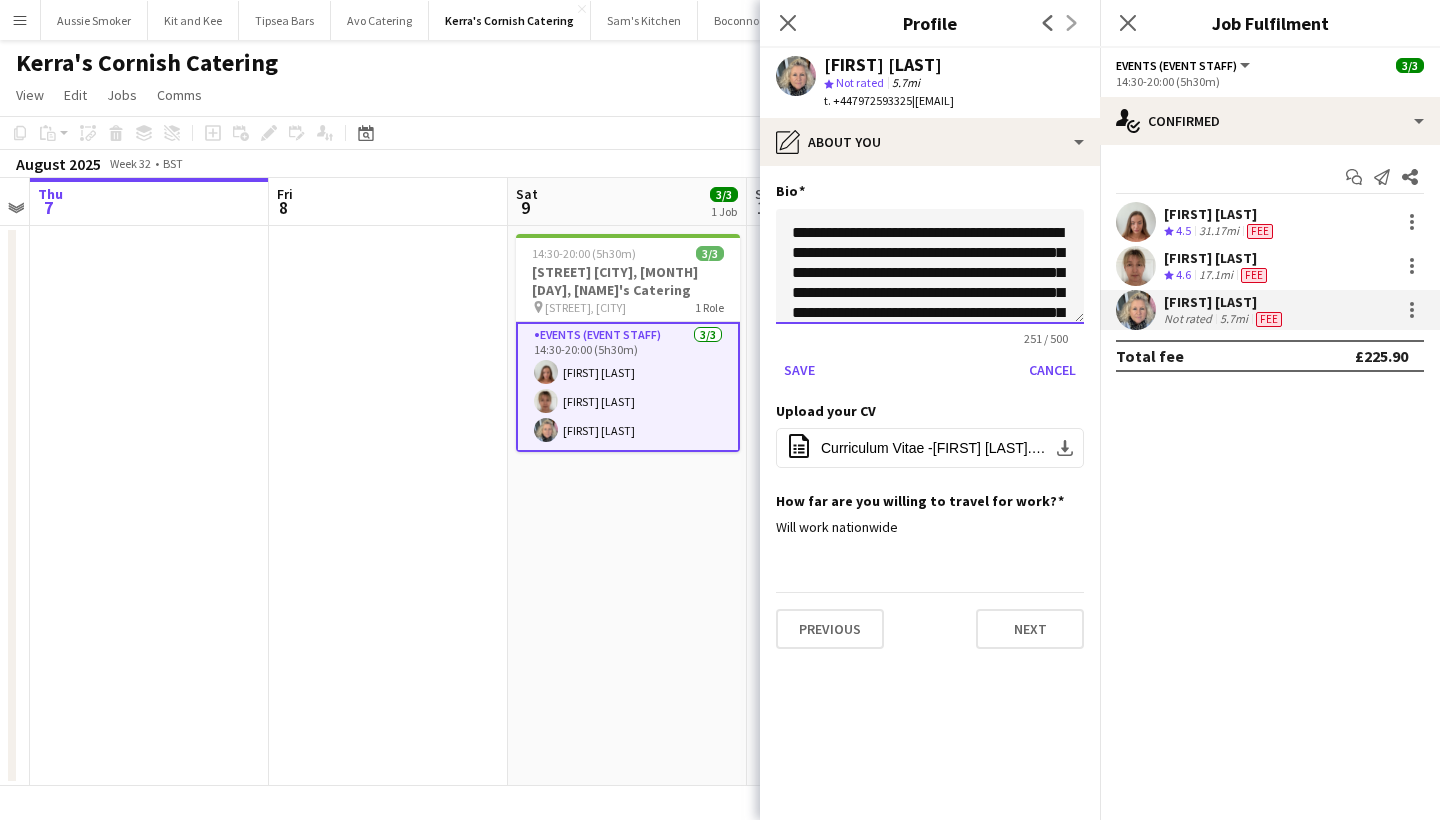 click on "**********" 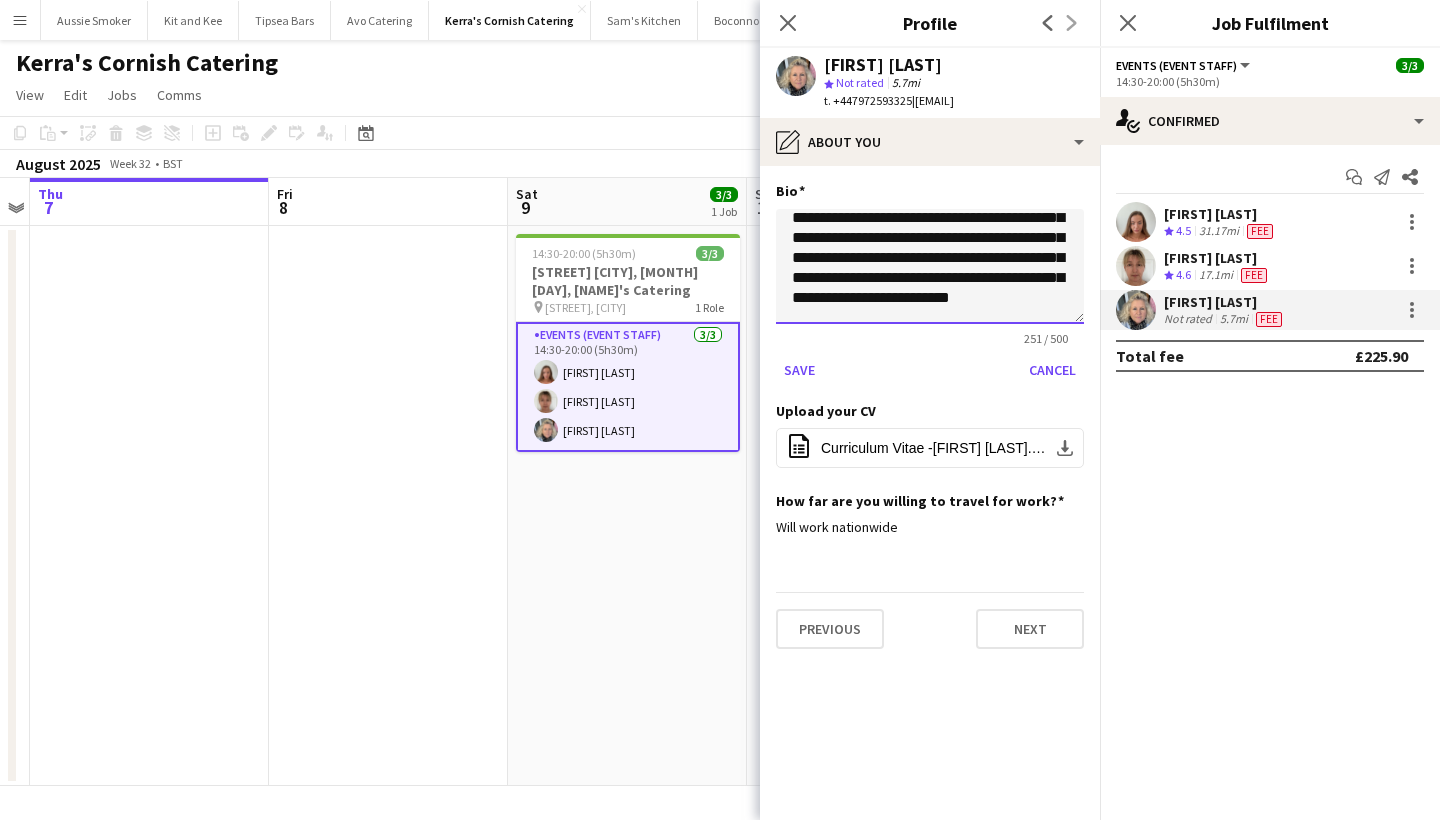 scroll, scrollTop: 55, scrollLeft: 0, axis: vertical 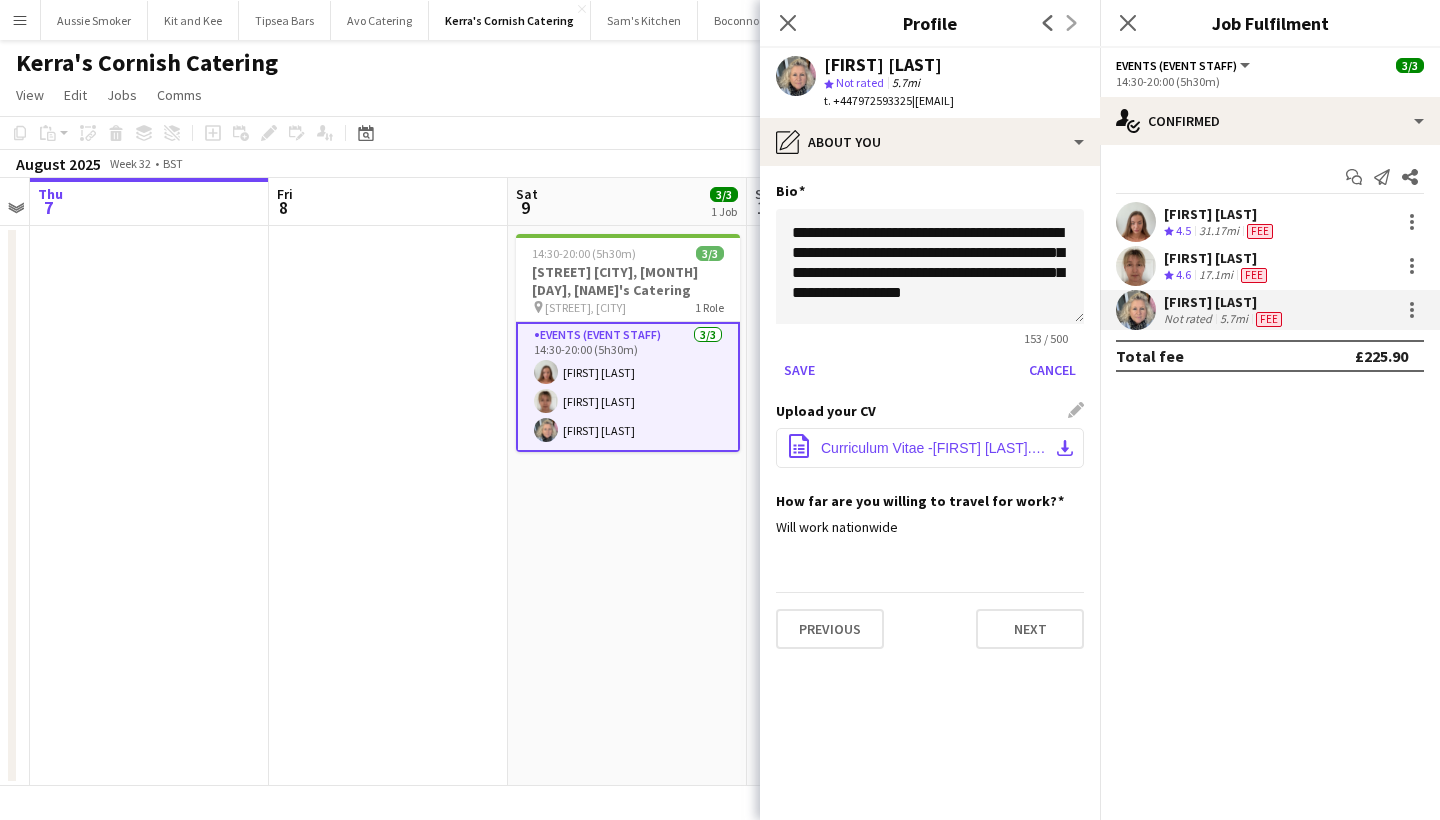 click on "Curriculum Vitae -[FIRST] [LAST].docx" 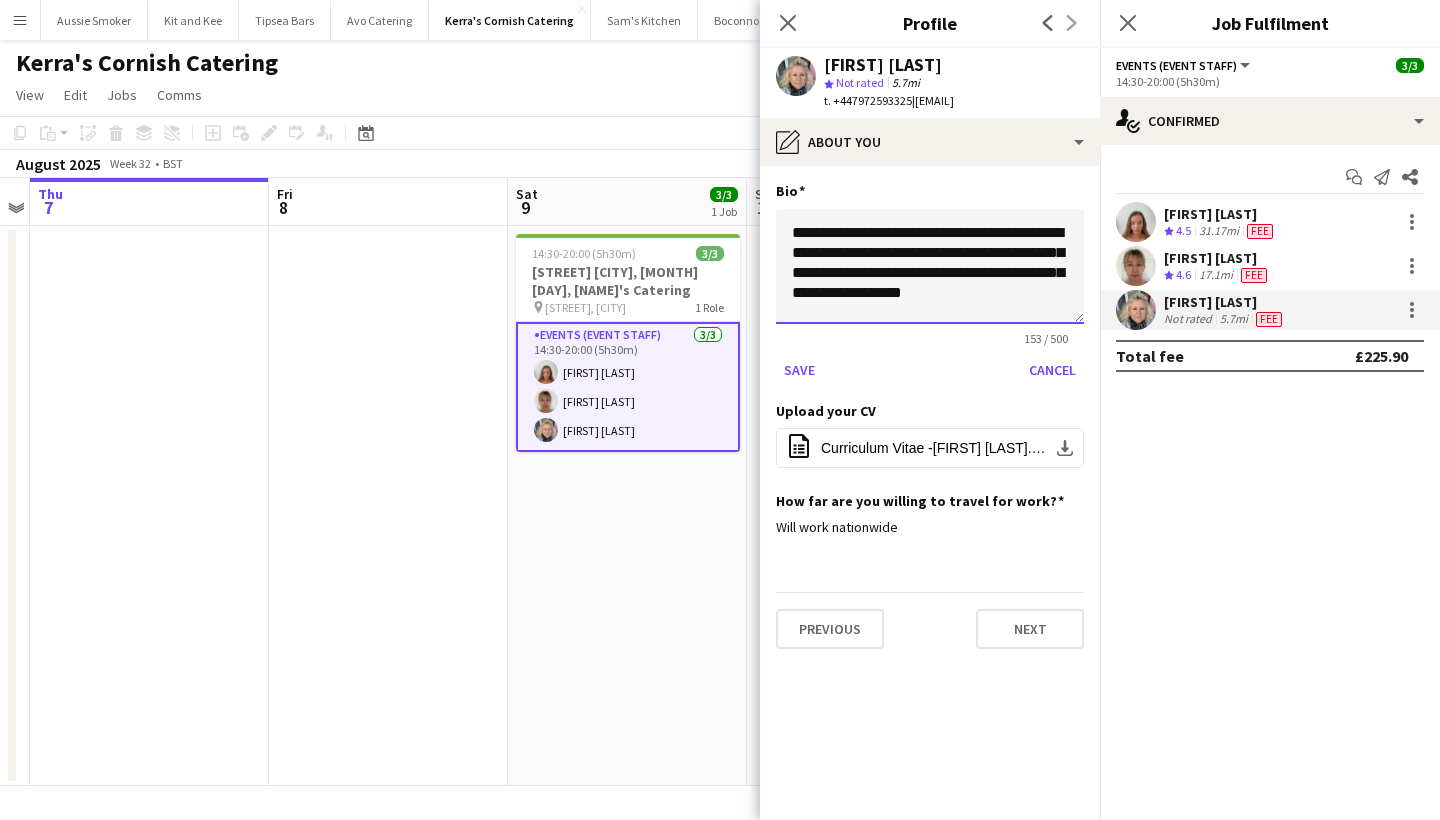 click on "**********" 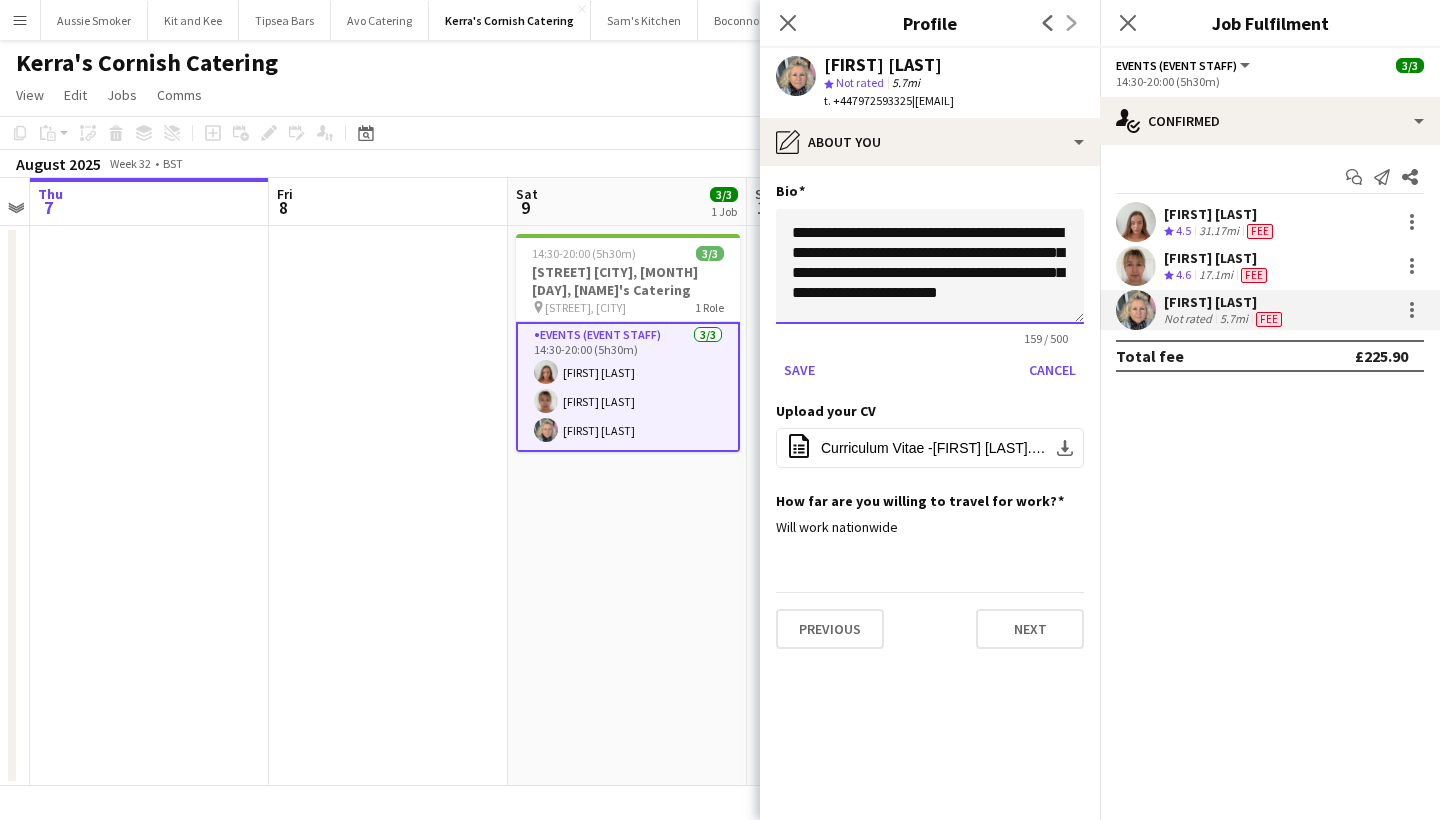 scroll, scrollTop: 1, scrollLeft: 0, axis: vertical 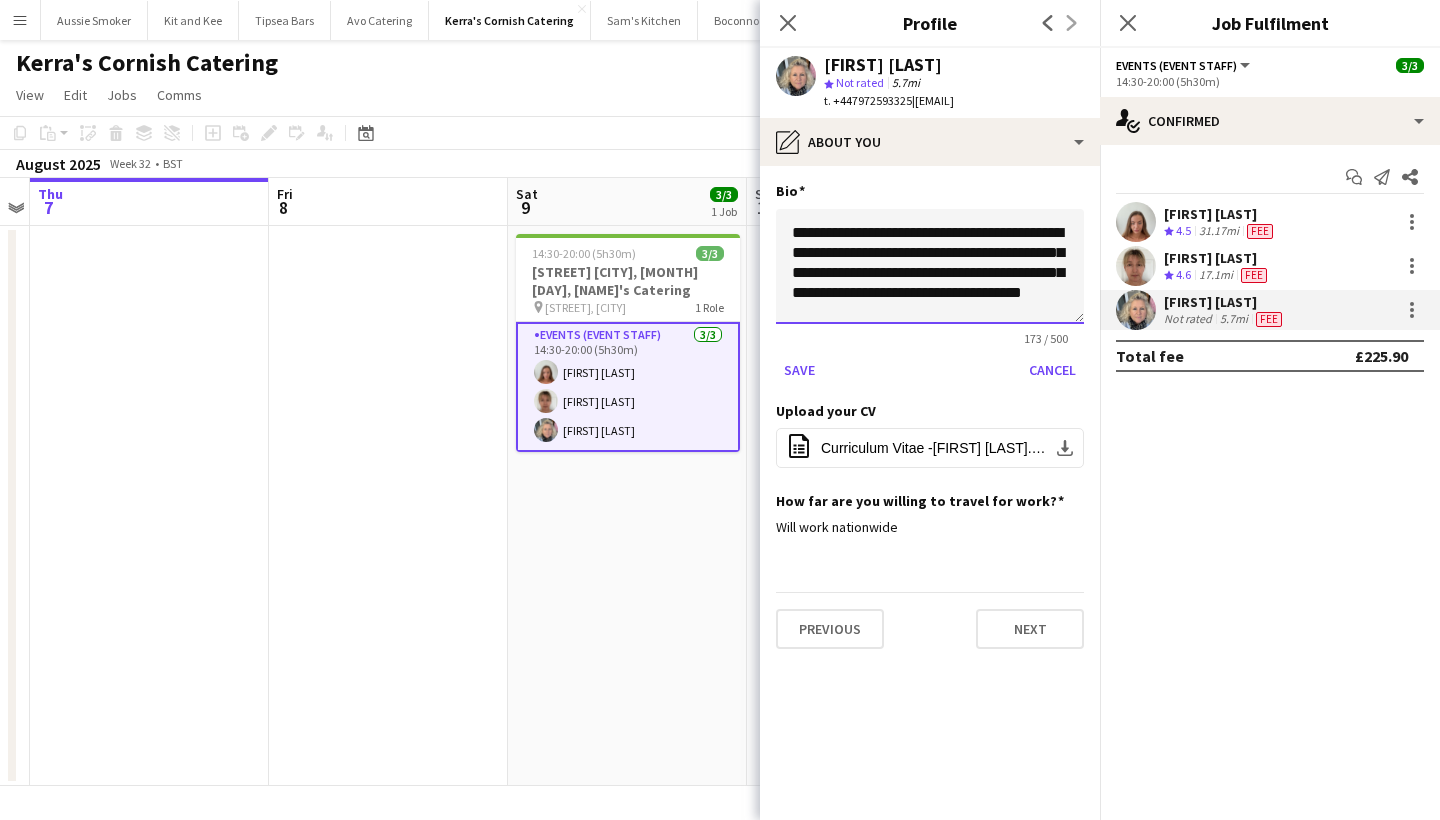 drag, startPoint x: 915, startPoint y: 308, endPoint x: 1039, endPoint y: 292, distance: 125.028 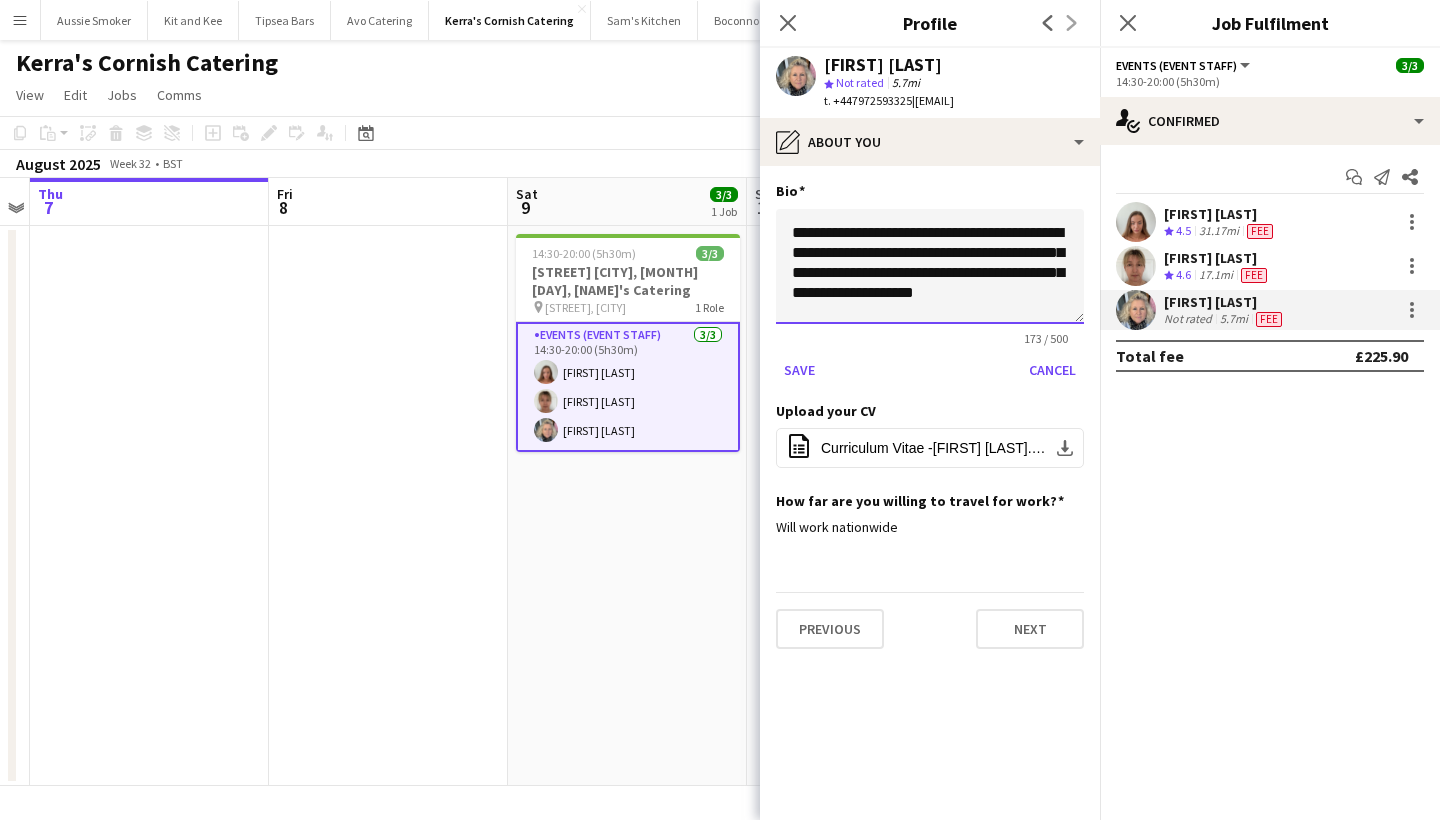 scroll, scrollTop: 0, scrollLeft: 0, axis: both 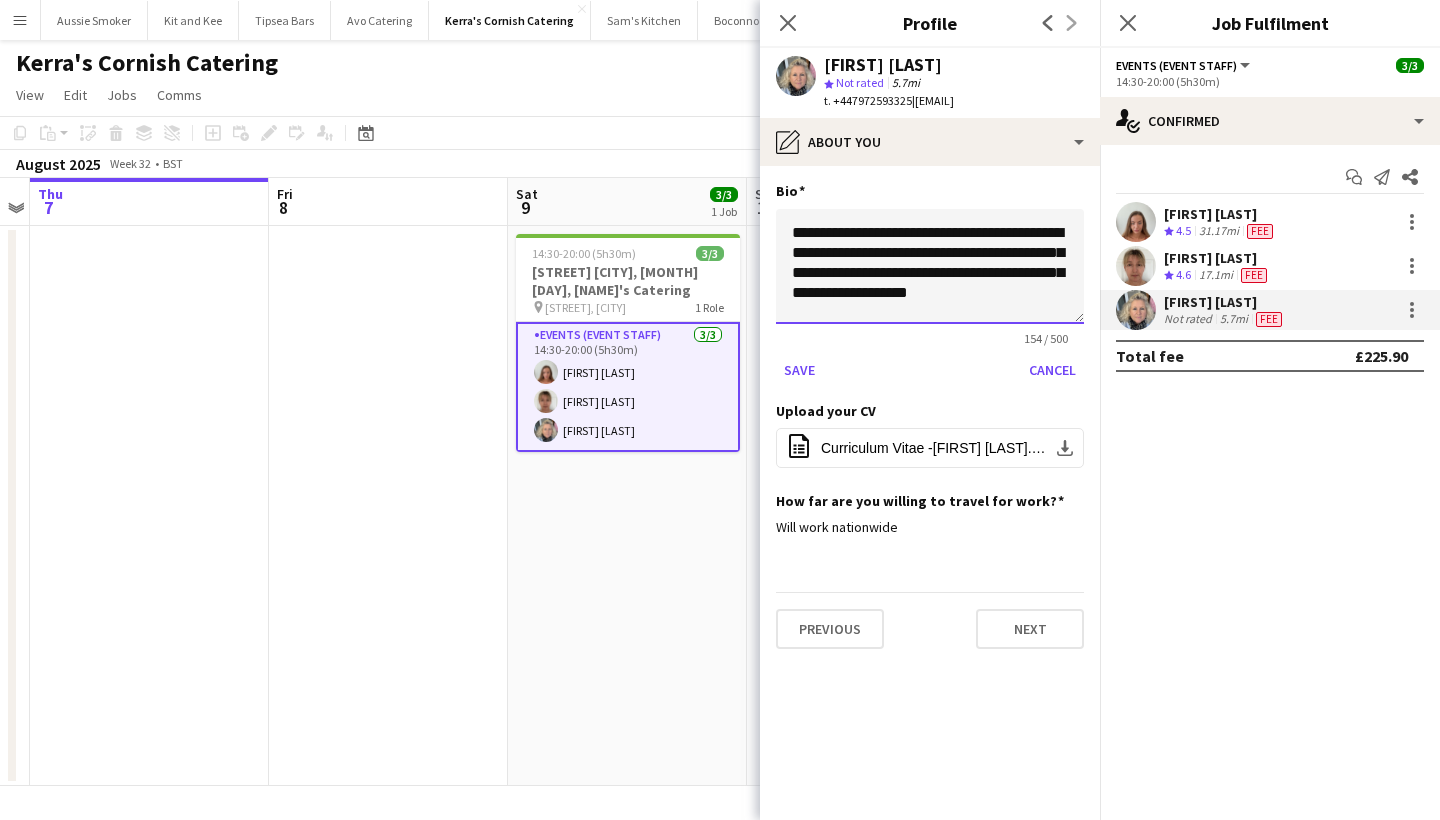 click on "**********" 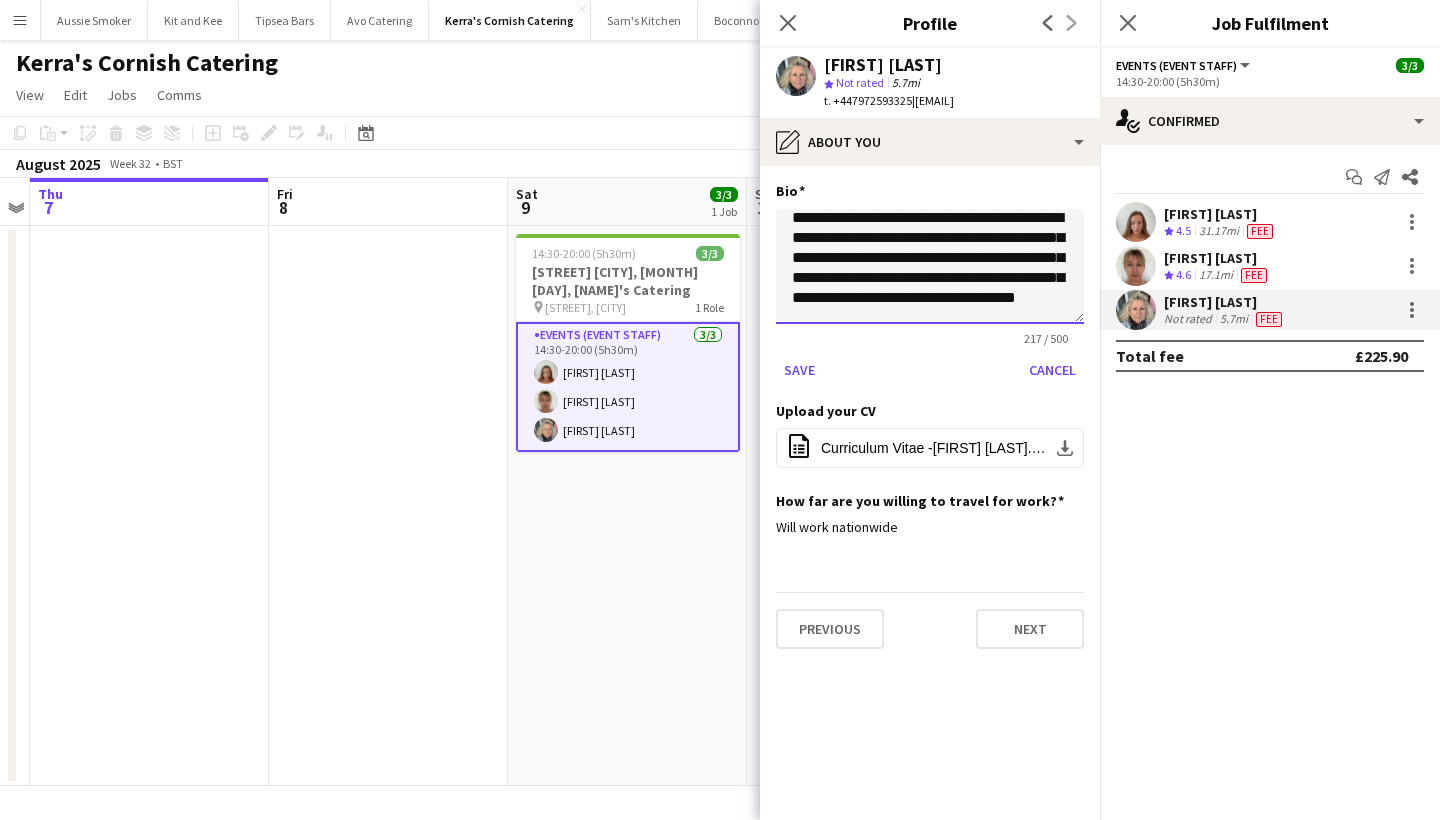 scroll, scrollTop: 35, scrollLeft: 0, axis: vertical 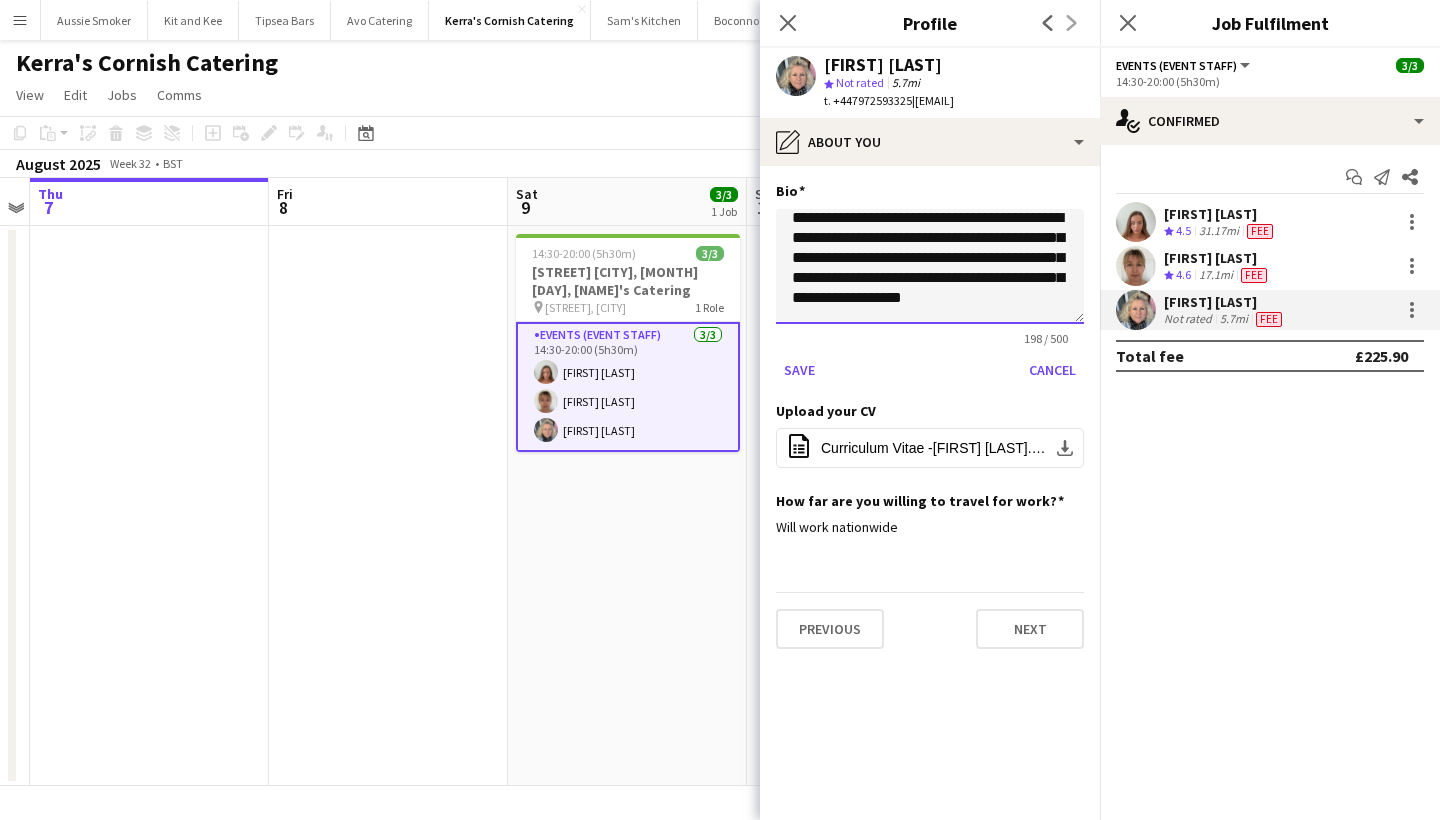 click on "**********" 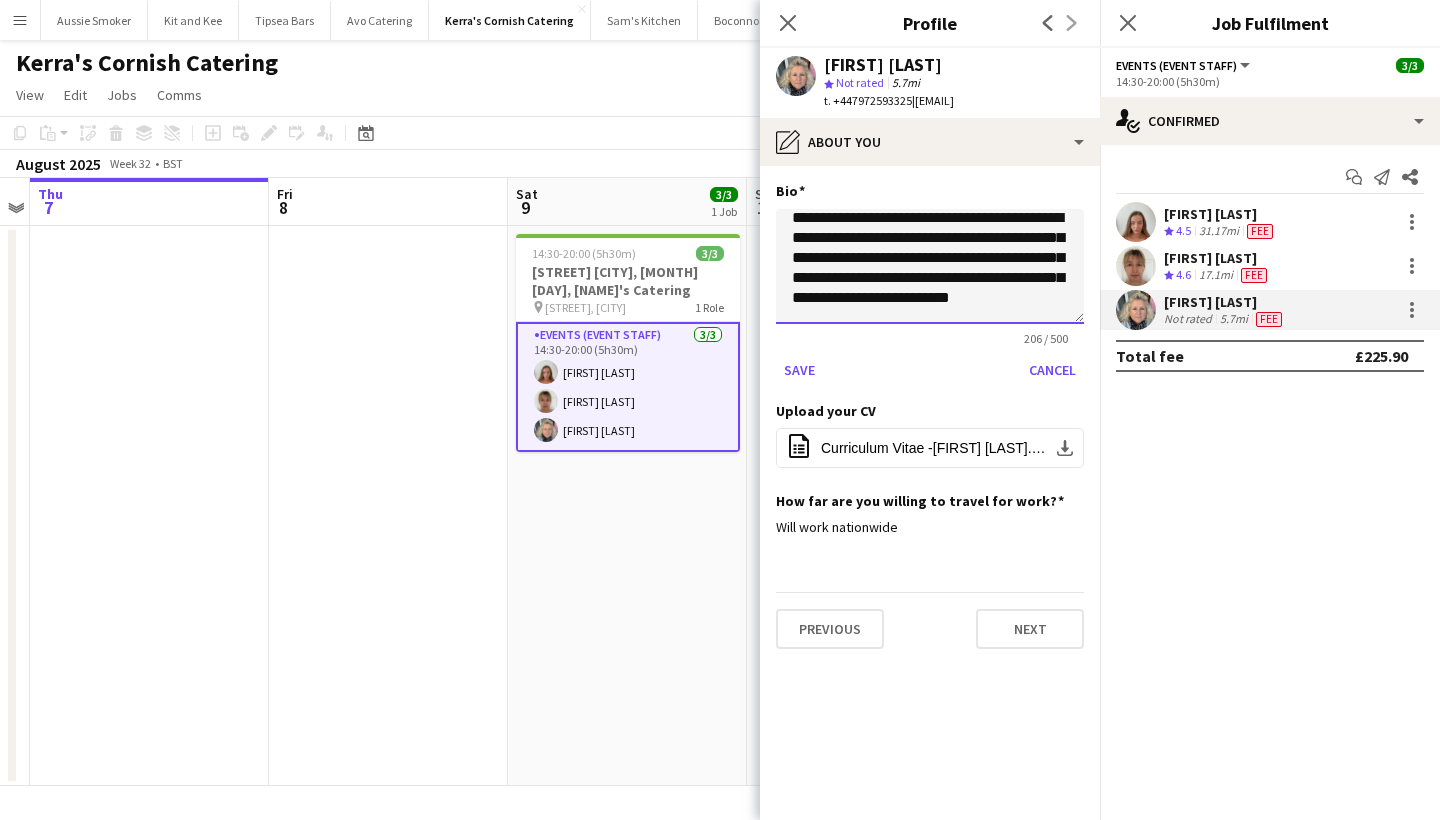 click on "**********" 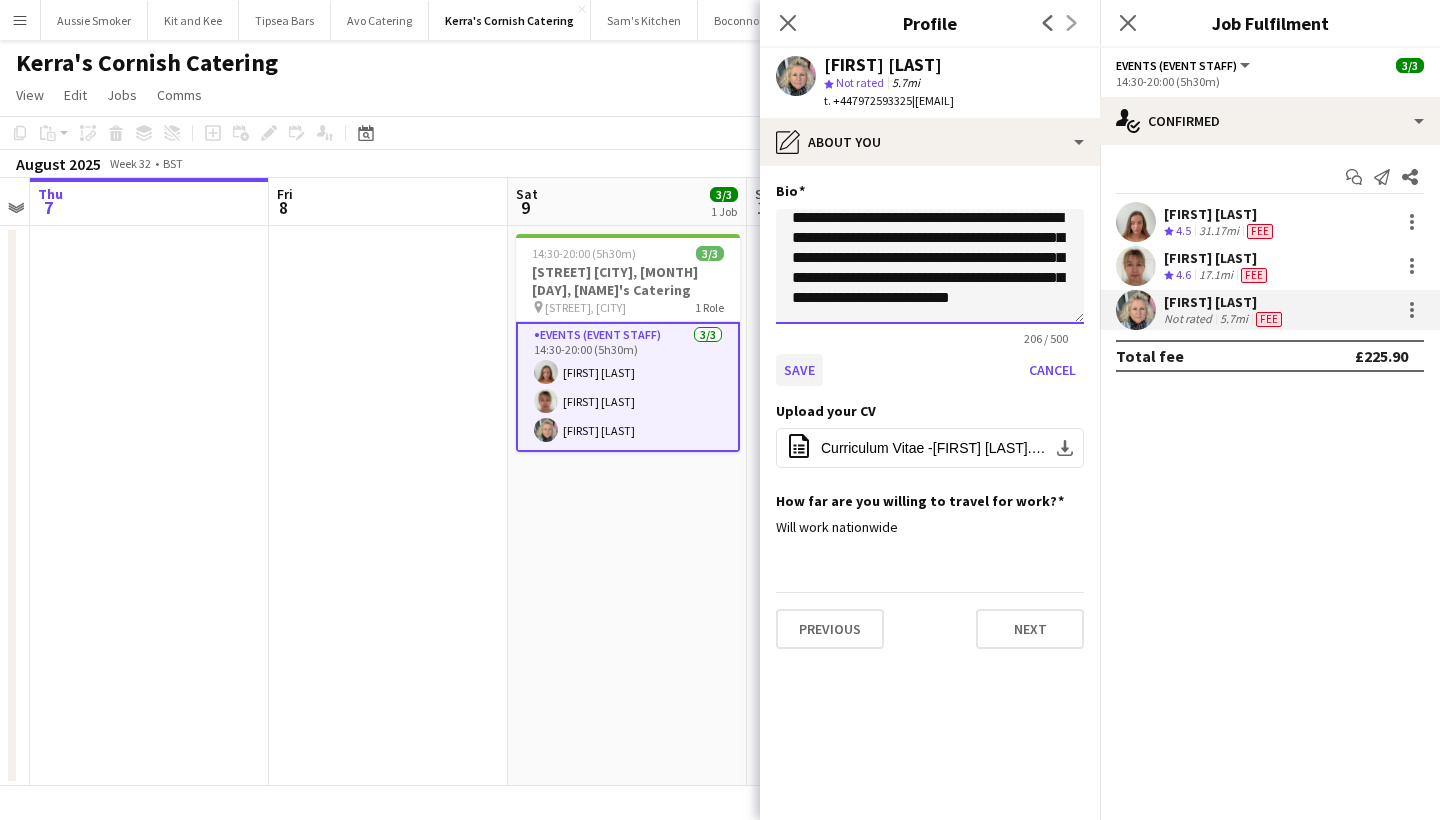 type on "**********" 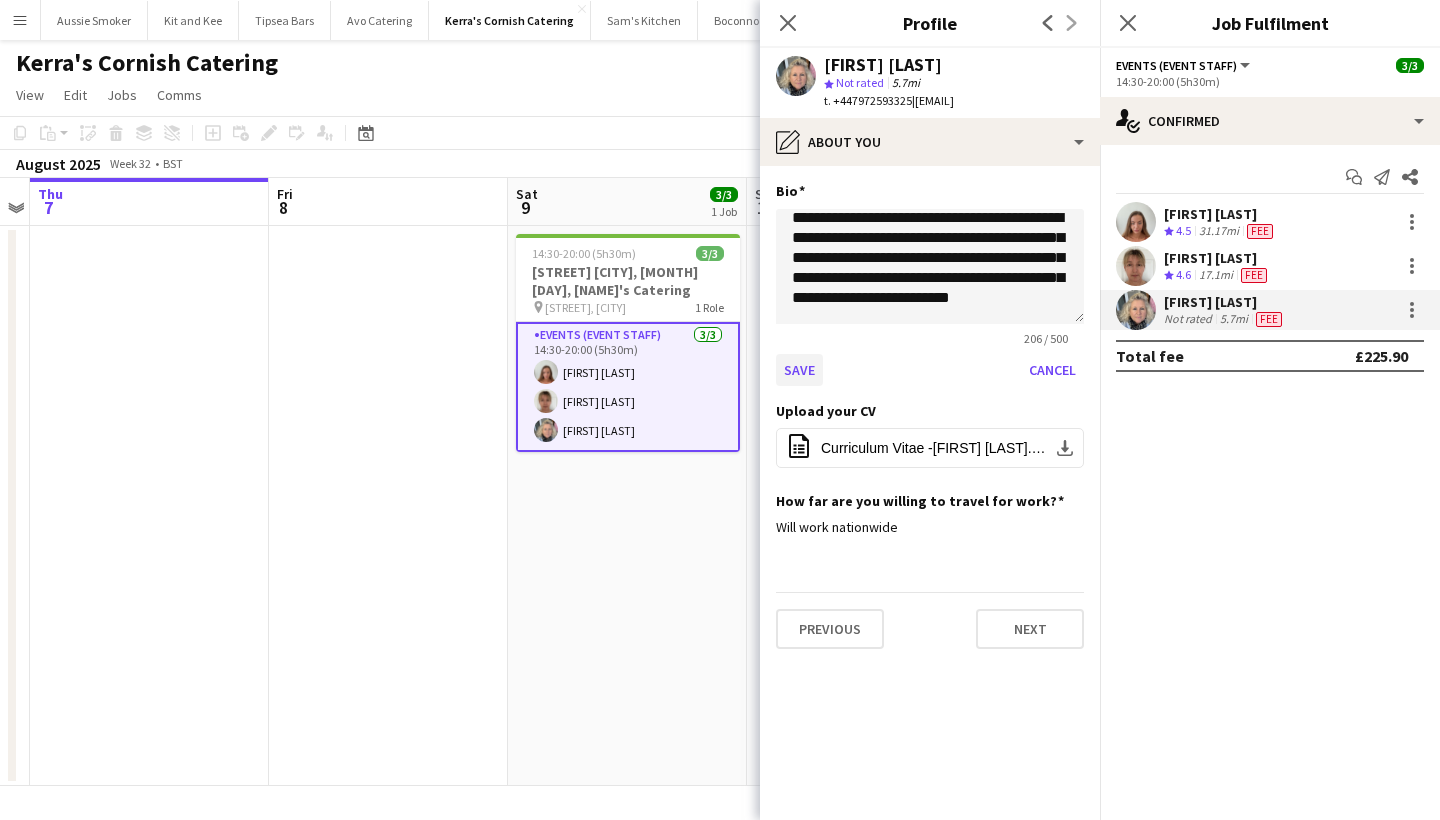 click on "Save" 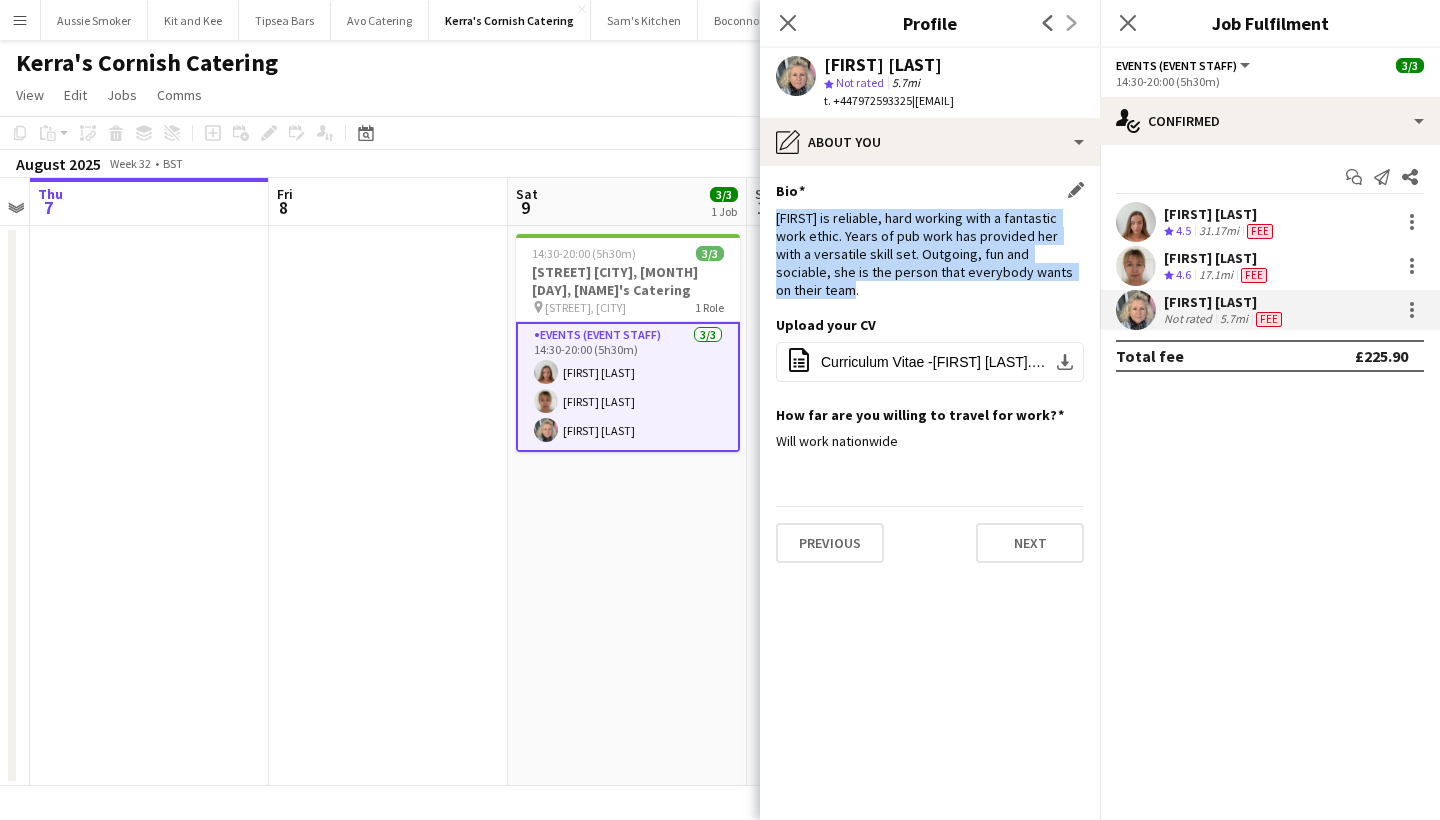 drag, startPoint x: 775, startPoint y: 210, endPoint x: 1092, endPoint y: 279, distance: 324.42258 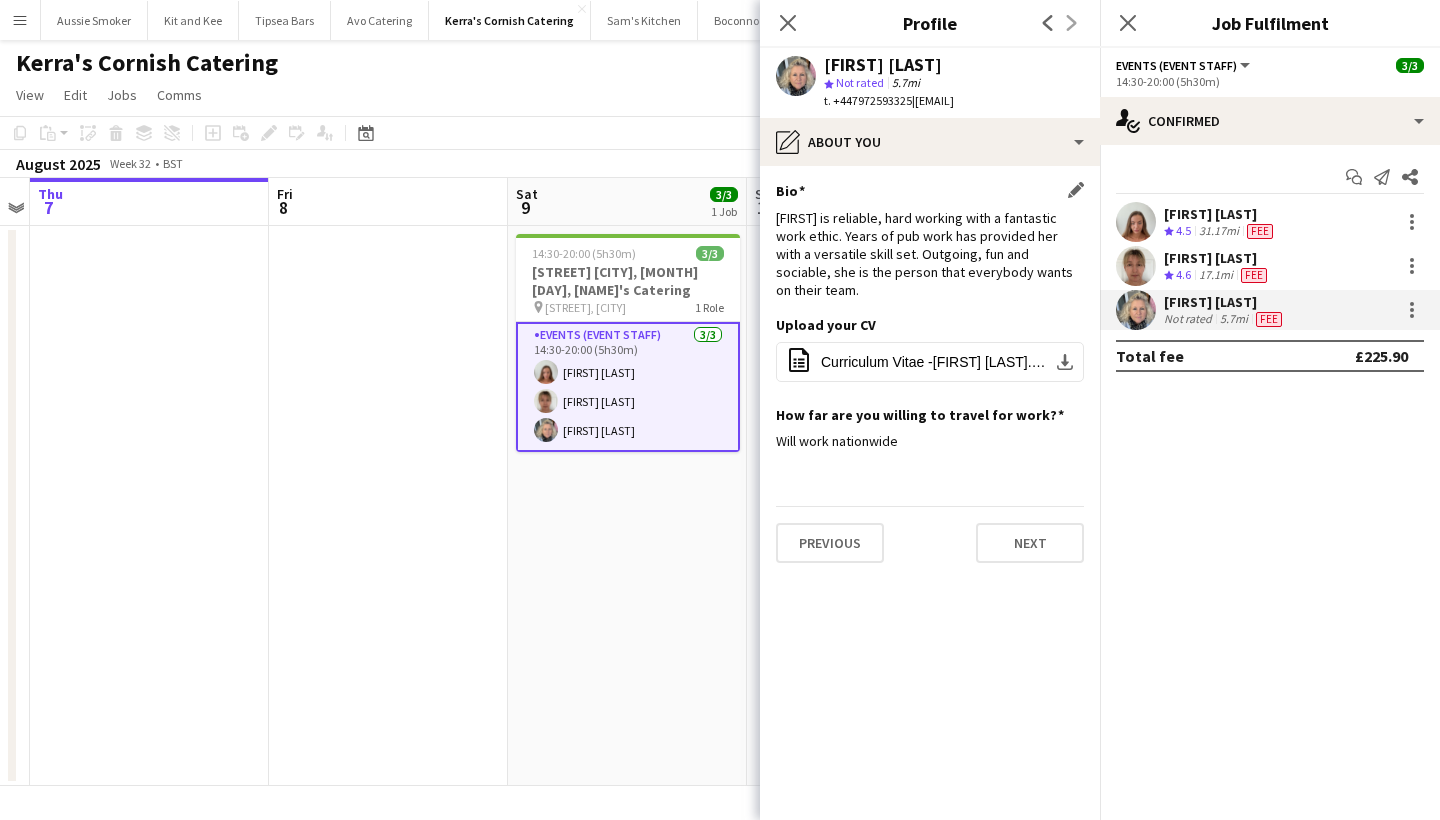 click on "[FIRST] [LAST]" at bounding box center [1217, 258] 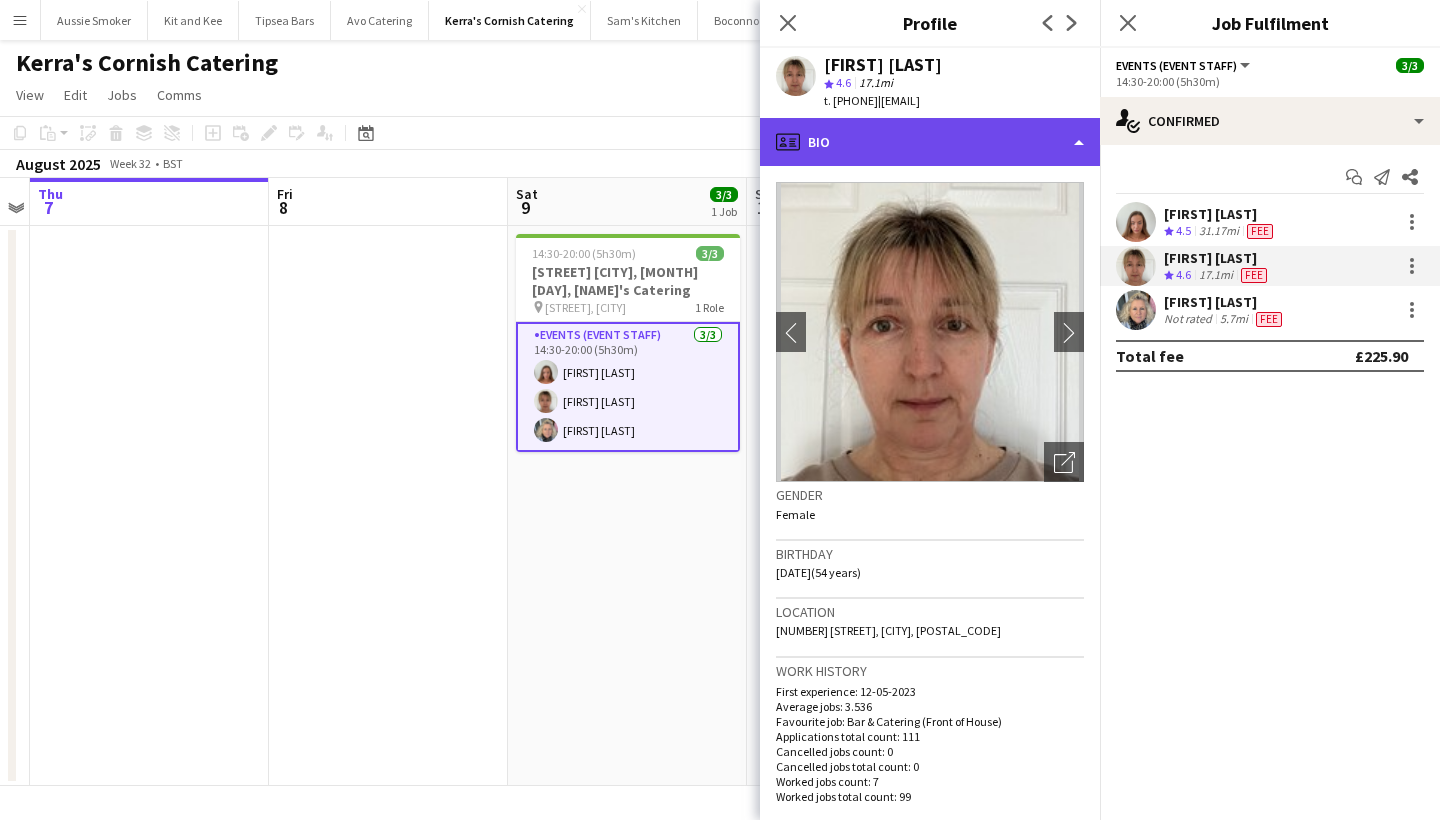 click on "profile
Bio" 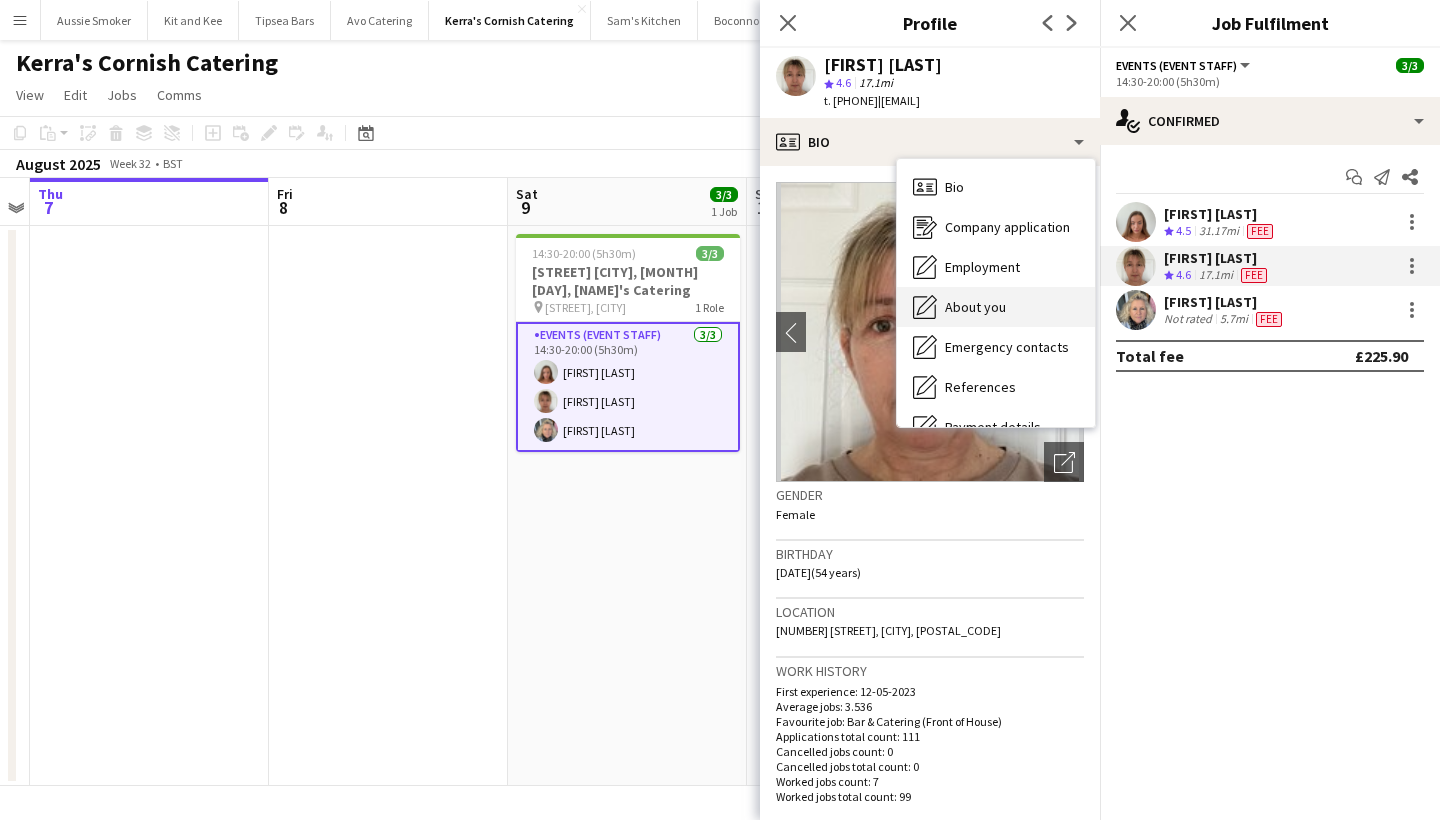 click on "About you" at bounding box center [975, 307] 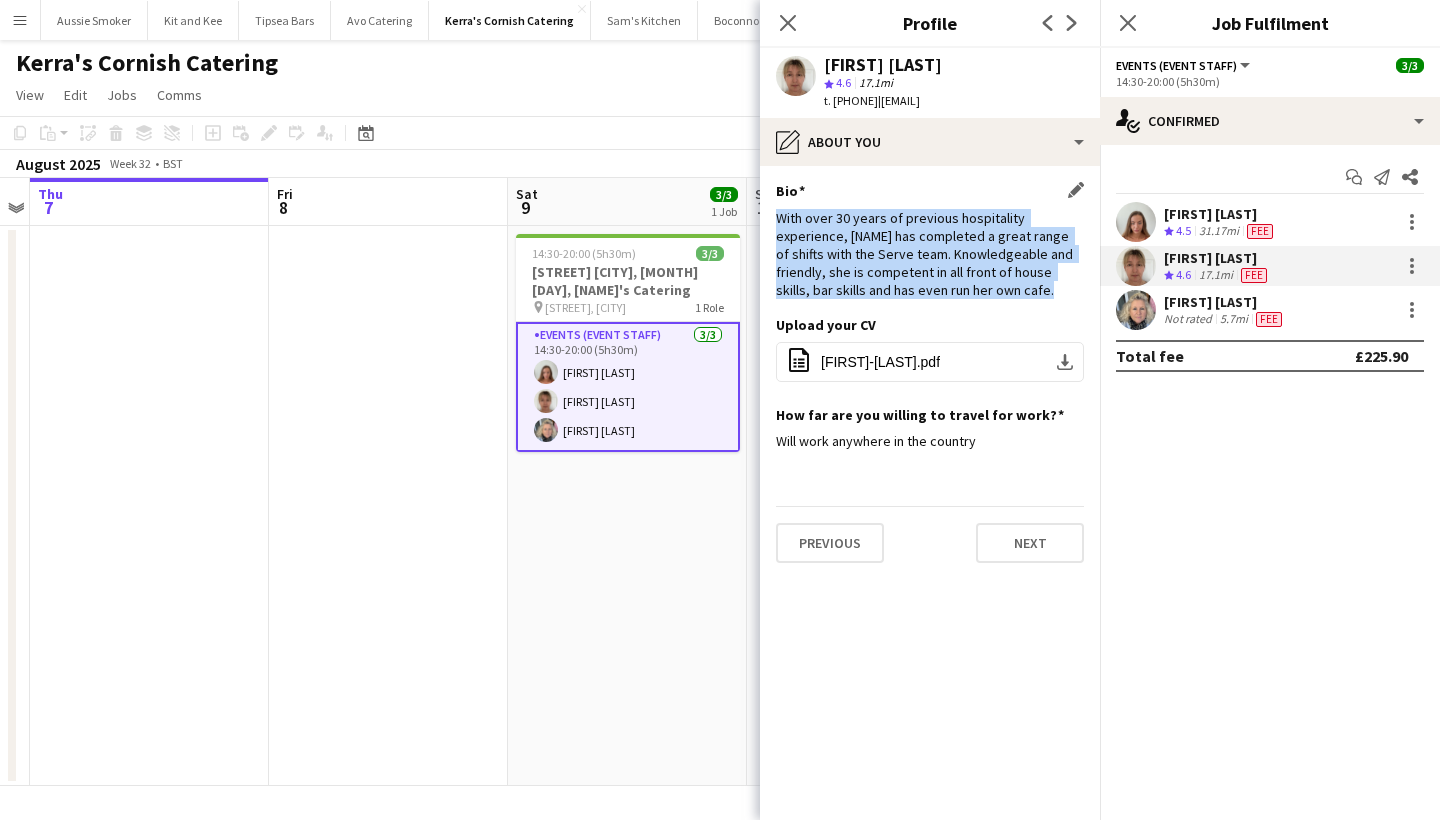 drag, startPoint x: 777, startPoint y: 219, endPoint x: 1037, endPoint y: 297, distance: 271.44797 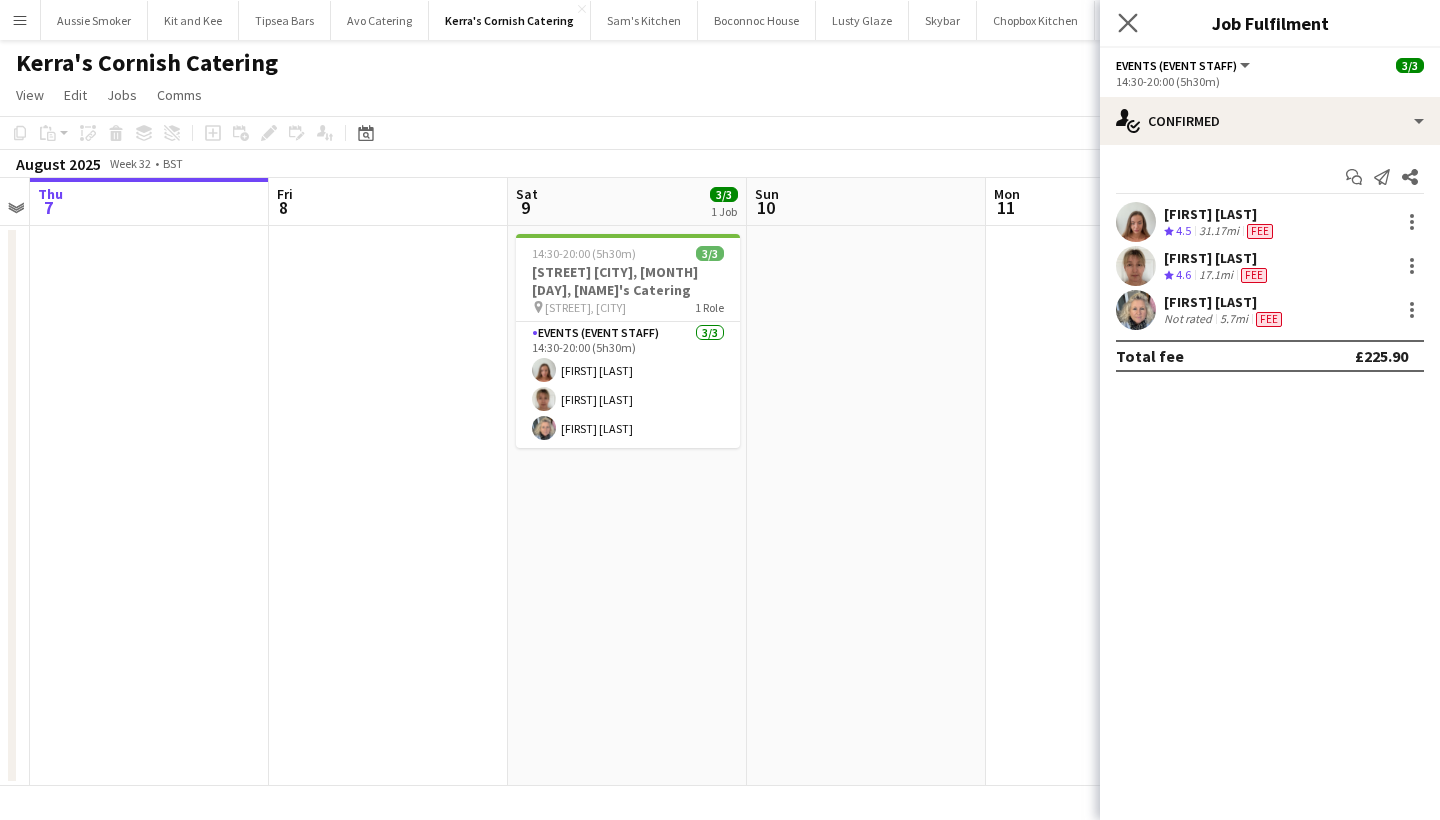 click on "Close pop-in" 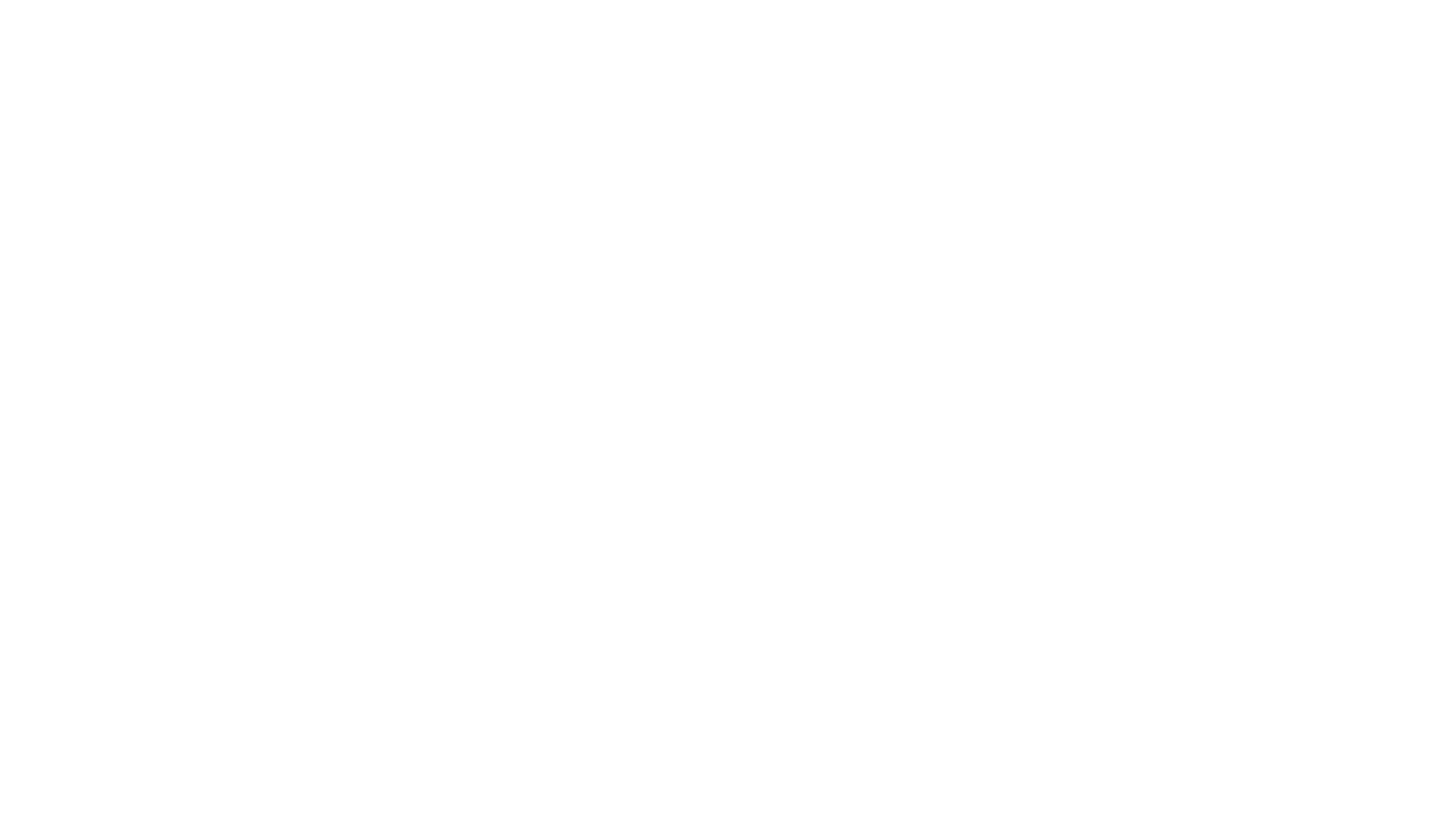 scroll, scrollTop: 0, scrollLeft: 0, axis: both 